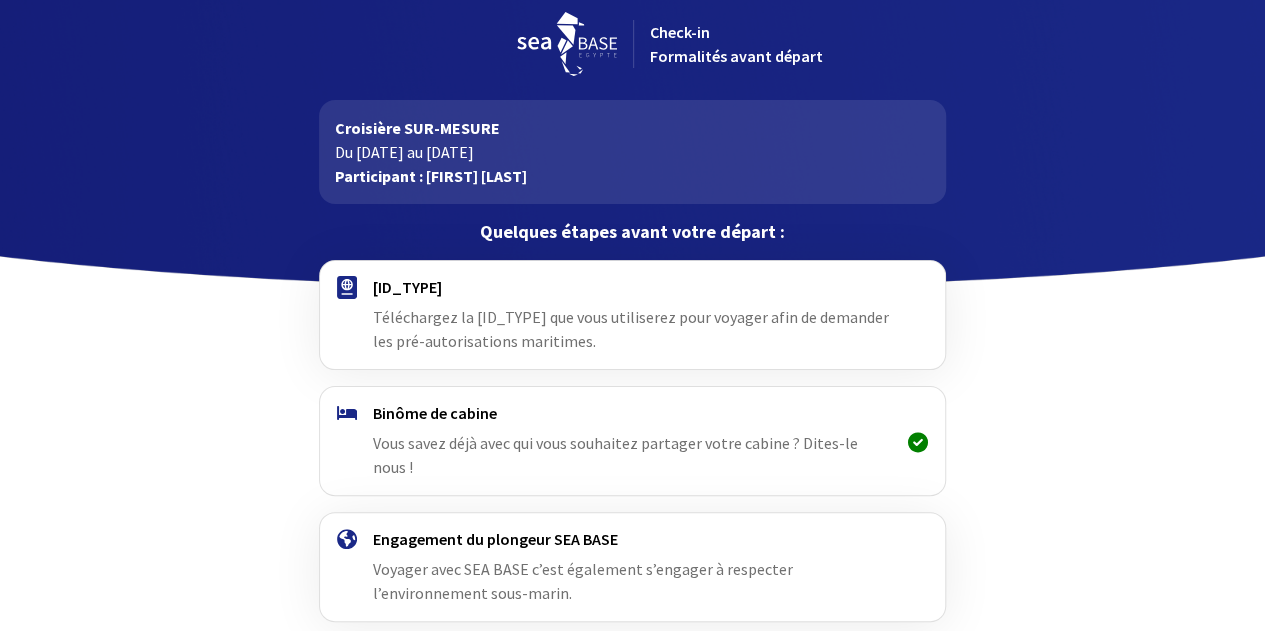 scroll, scrollTop: 88, scrollLeft: 0, axis: vertical 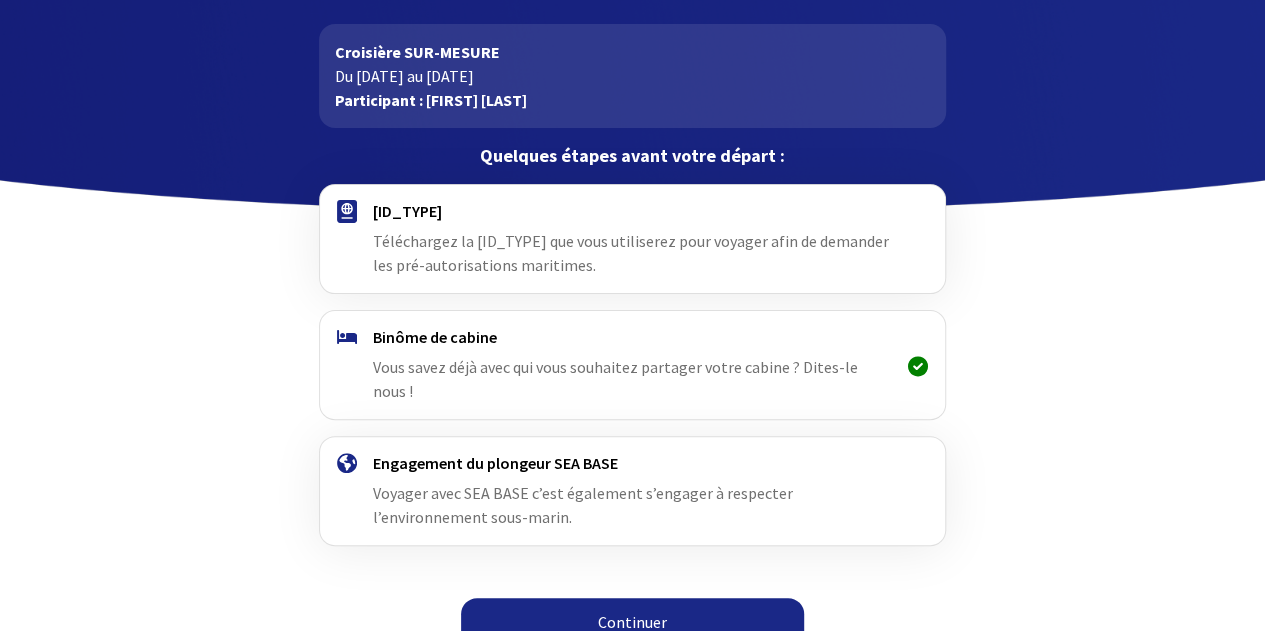 click on "Continuer" at bounding box center (632, 622) 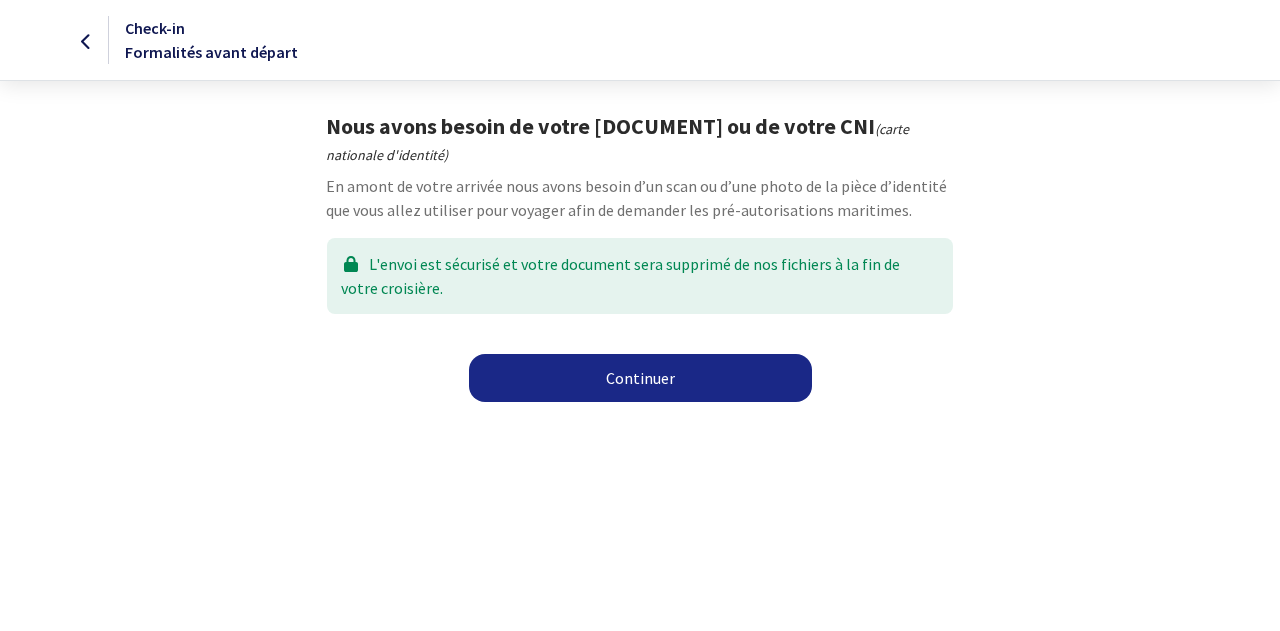 scroll, scrollTop: 0, scrollLeft: 0, axis: both 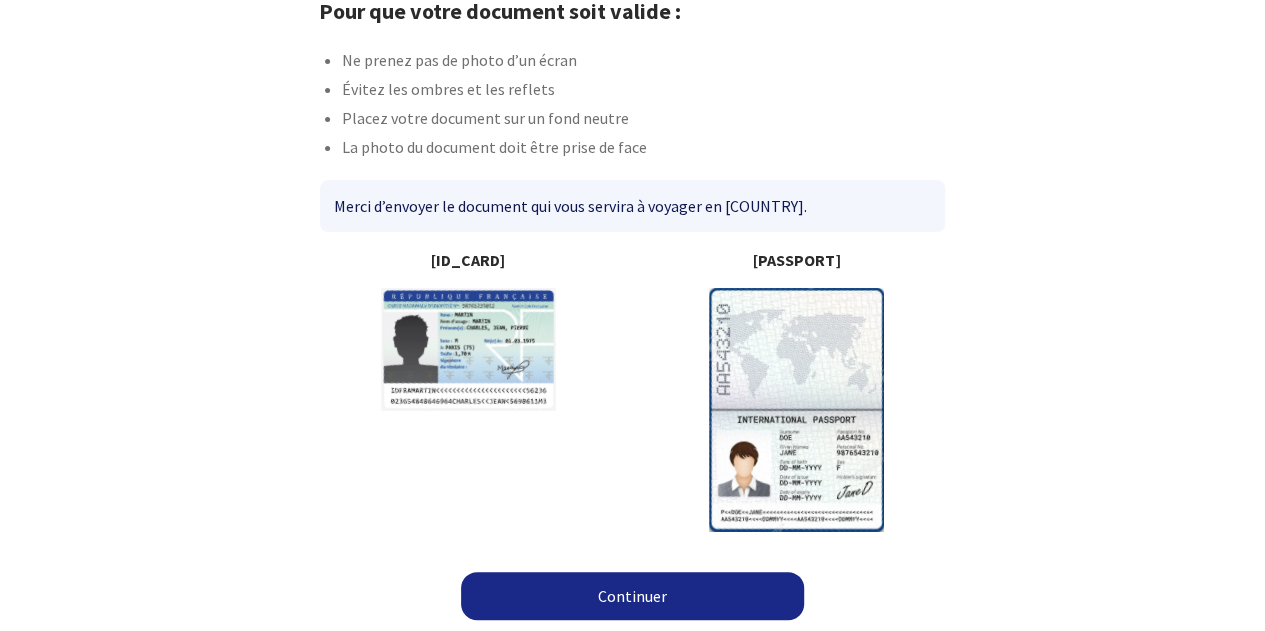 click at bounding box center [468, 349] 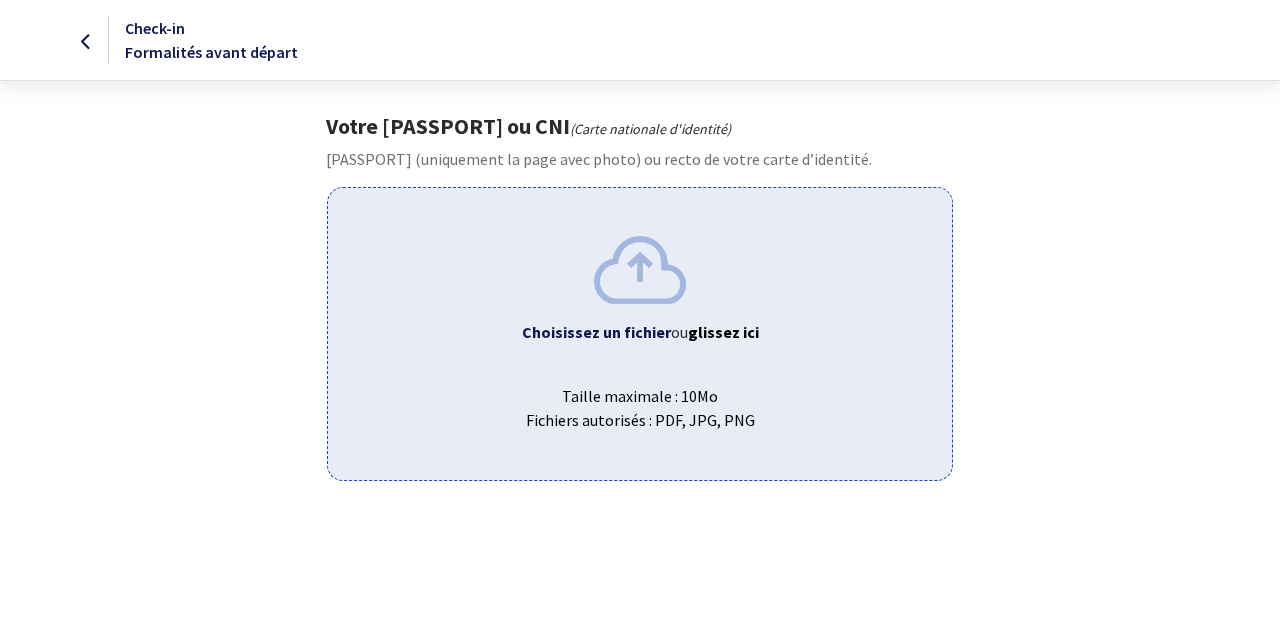 scroll, scrollTop: 0, scrollLeft: 0, axis: both 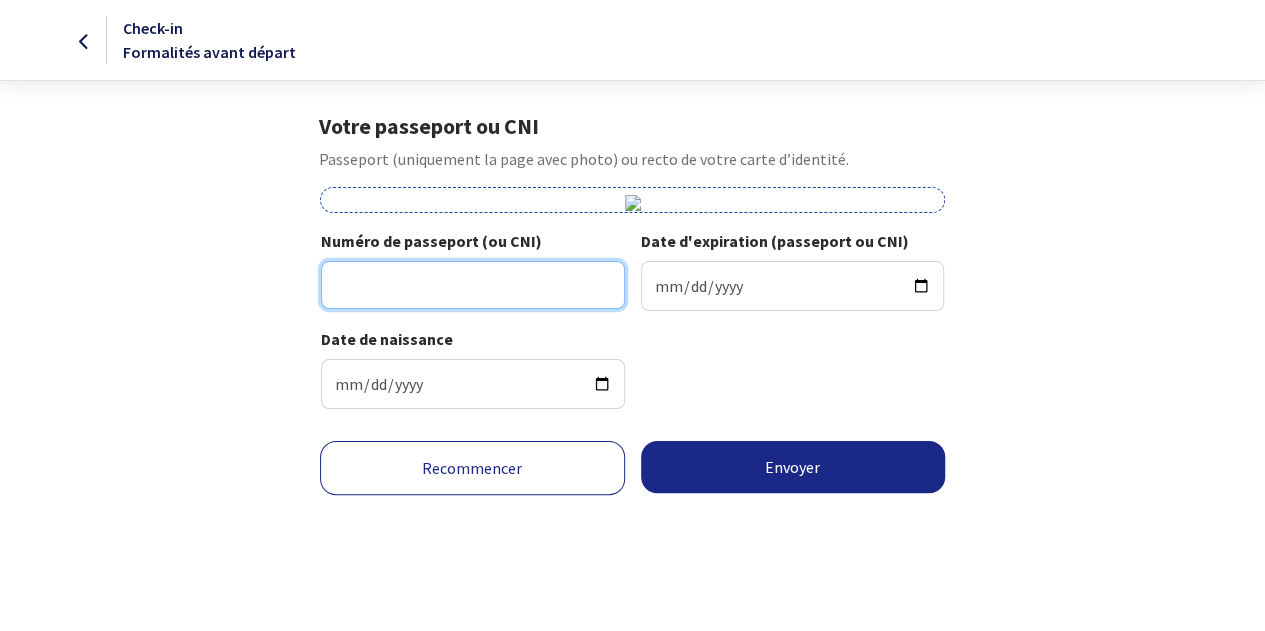 click on "Numéro de passeport (ou CNI)" at bounding box center [473, 285] 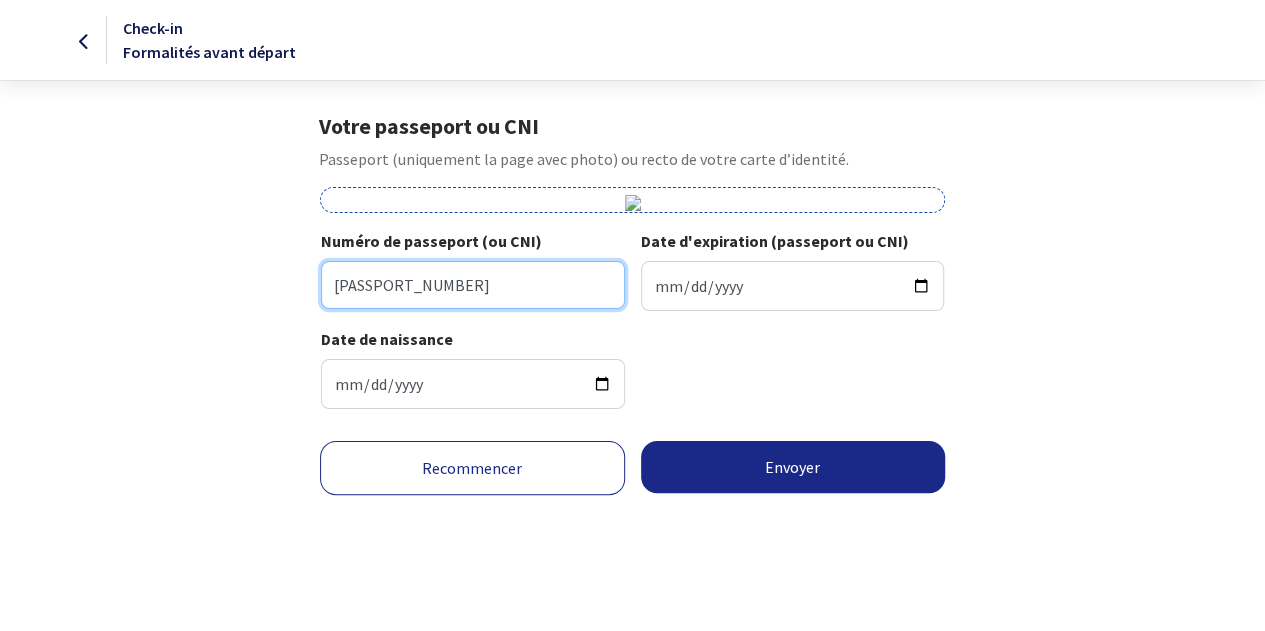 type on "20AF12056" 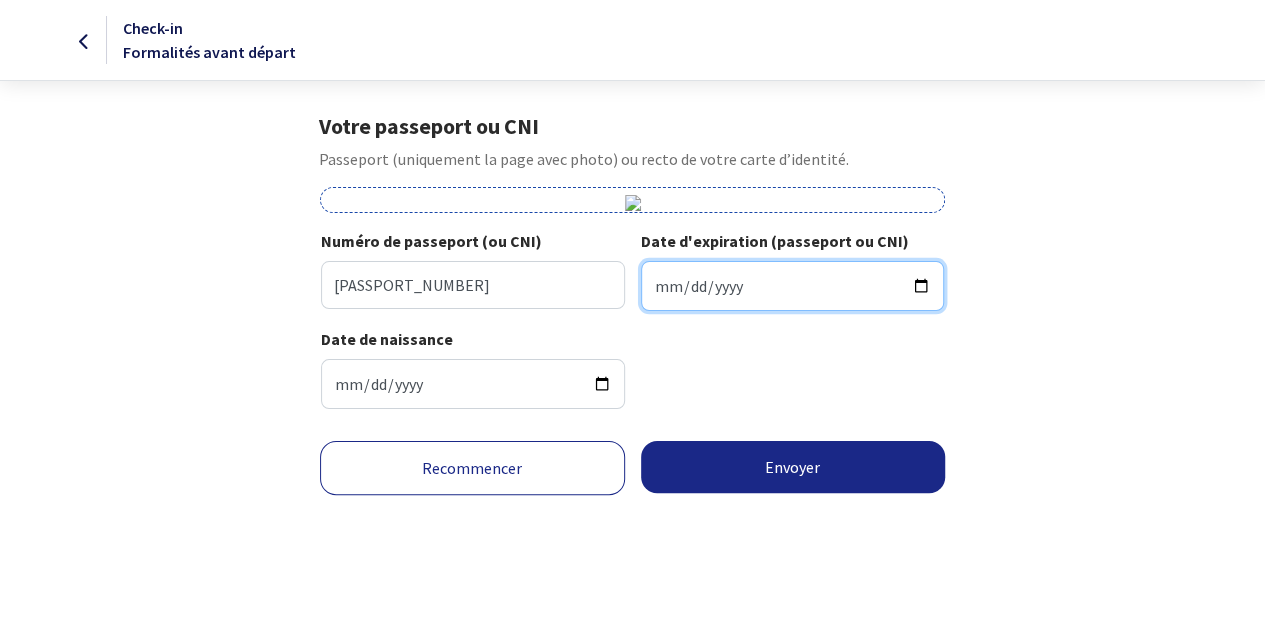 click on "Date d'expiration (passeport ou CNI)" at bounding box center [793, 286] 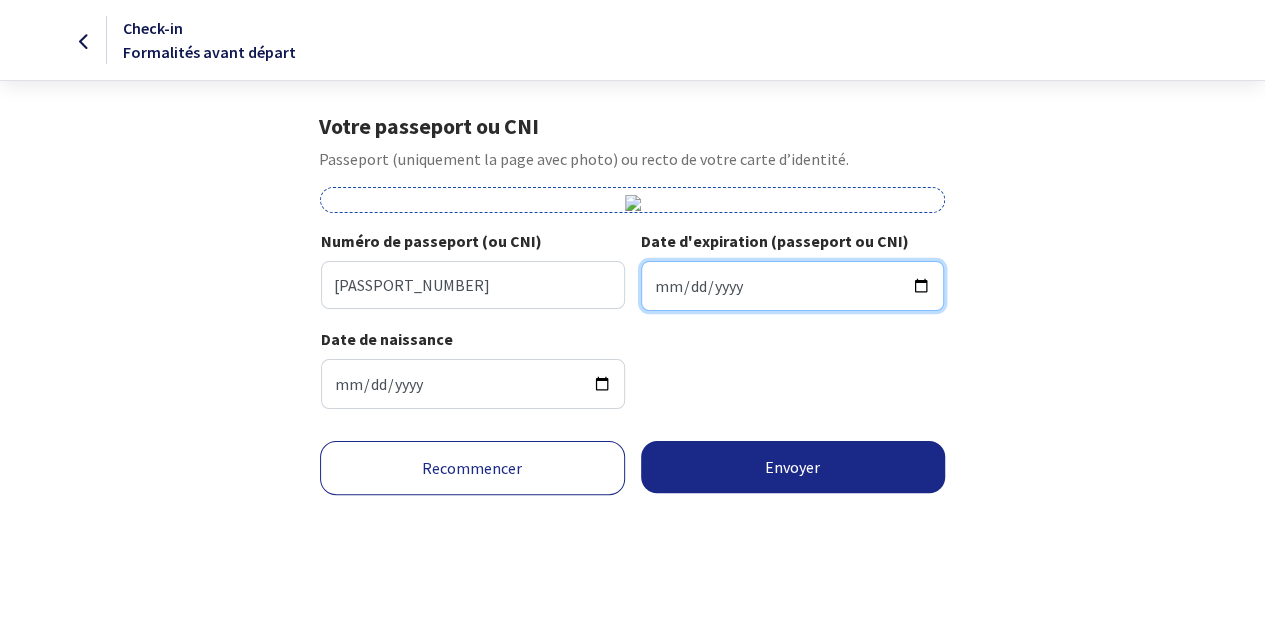 type on "2023-01-23" 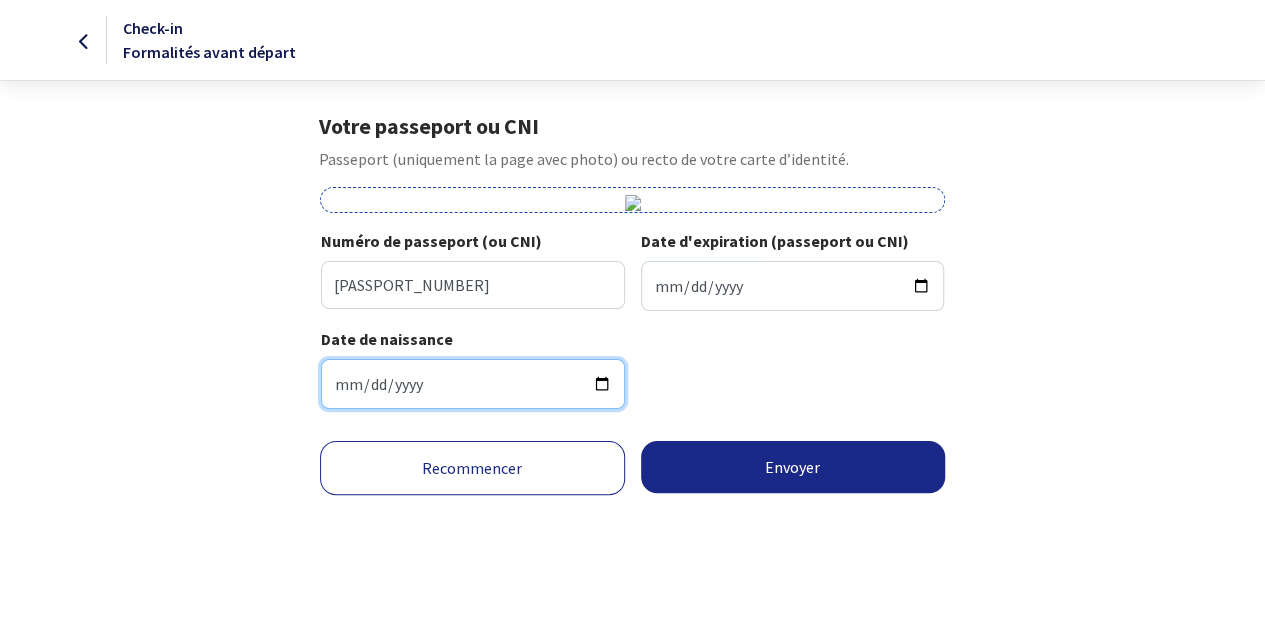 click on "1972-04-23" at bounding box center (473, 384) 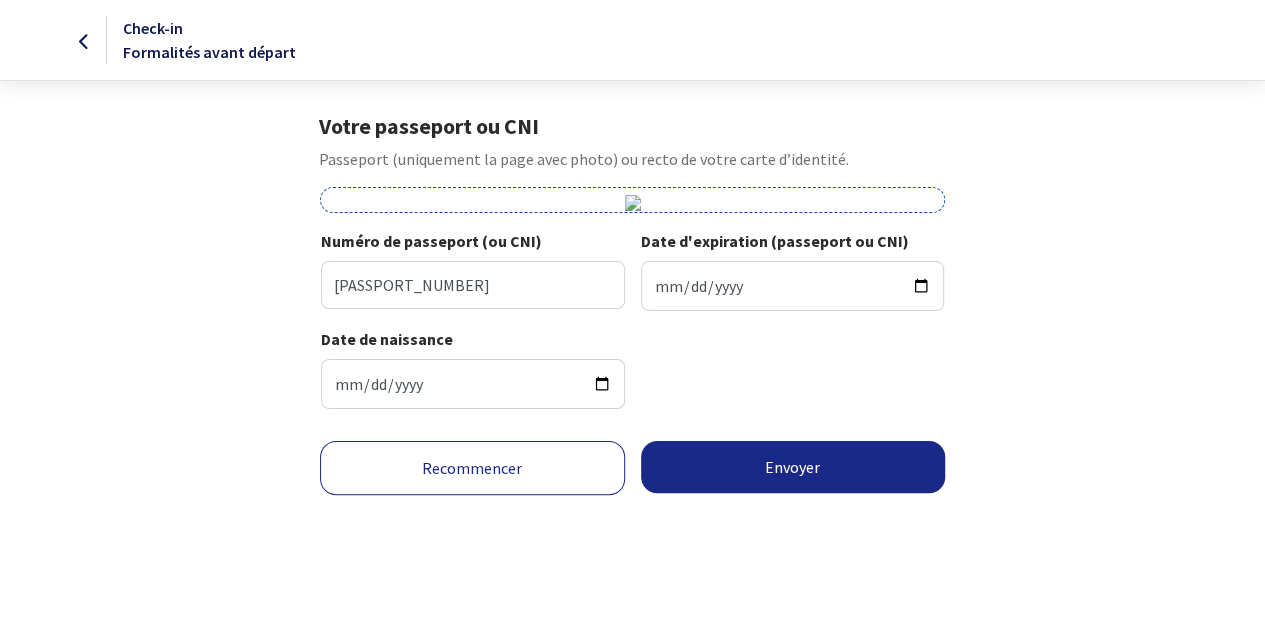 click on "Date de naissance
1972-04-23" at bounding box center [632, 278] 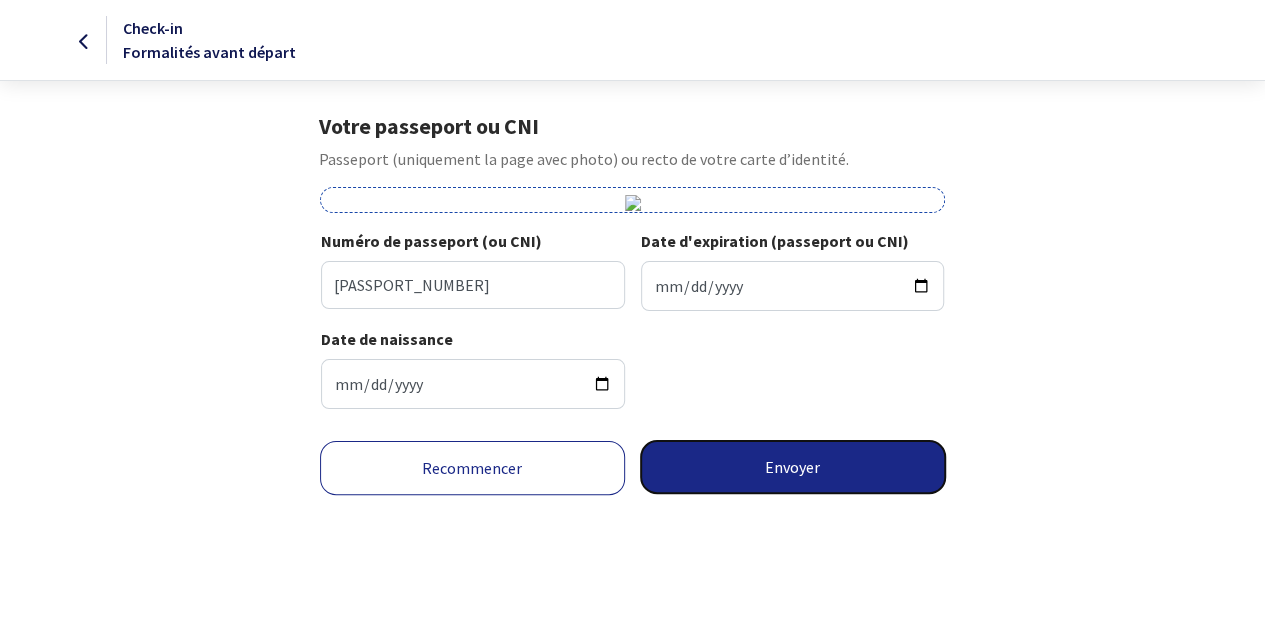 click on "Envoyer" at bounding box center (793, 467) 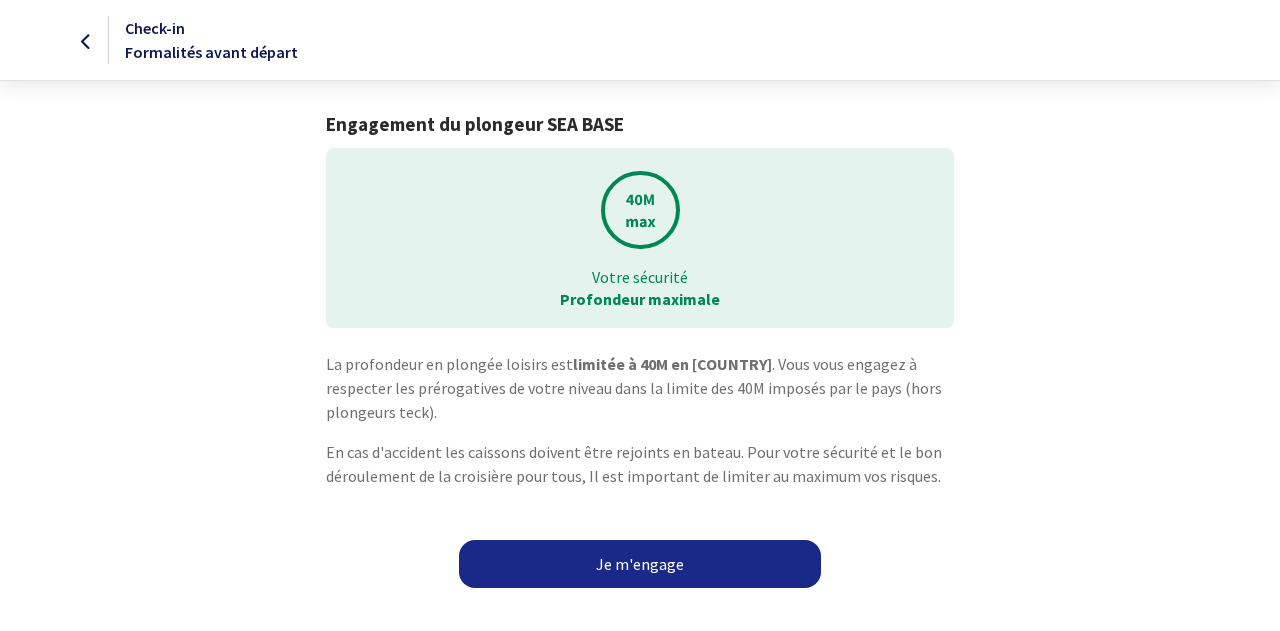scroll, scrollTop: 0, scrollLeft: 0, axis: both 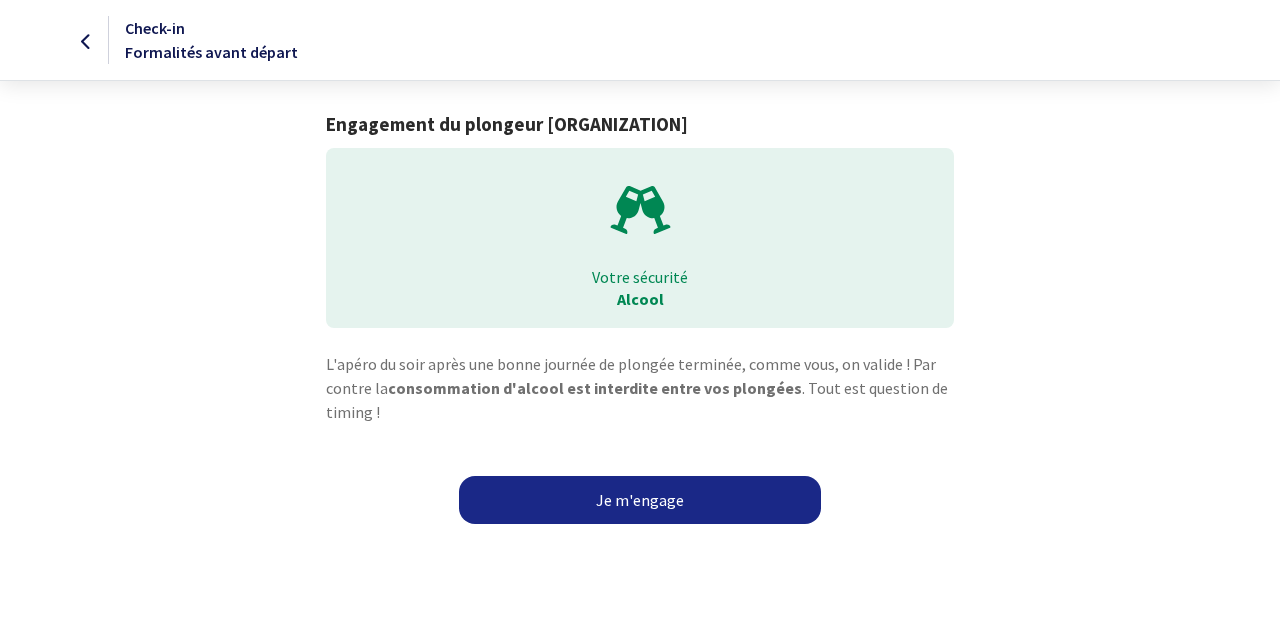 click on "Je m'engage" at bounding box center (640, 500) 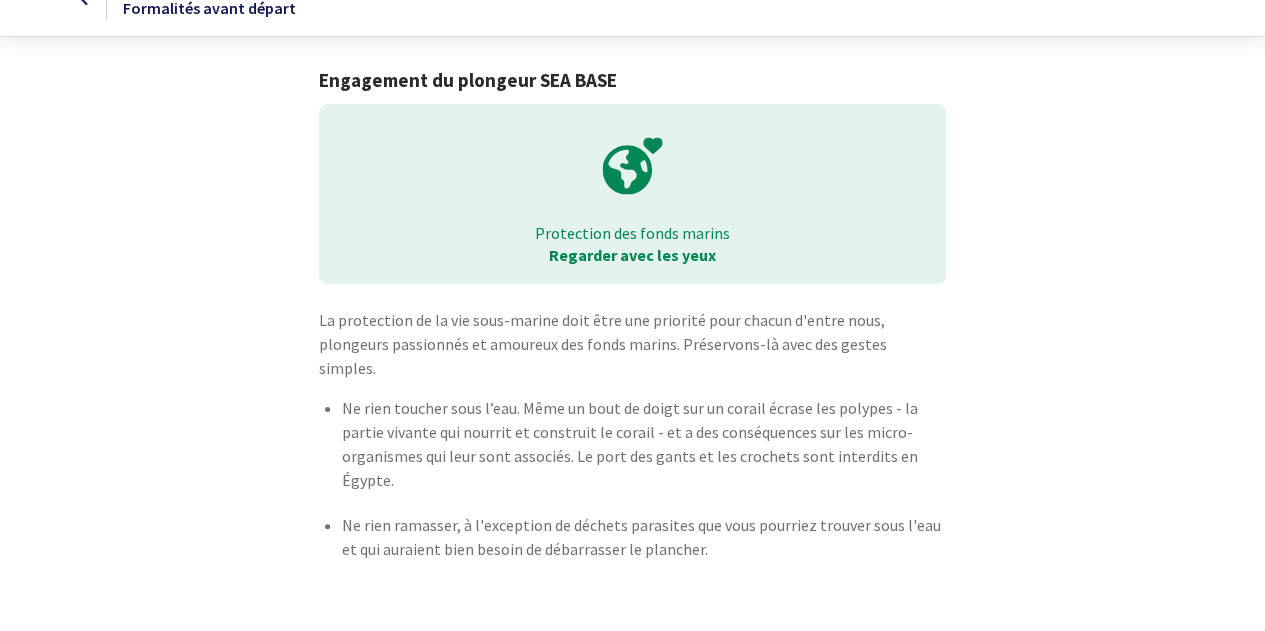 scroll, scrollTop: 82, scrollLeft: 0, axis: vertical 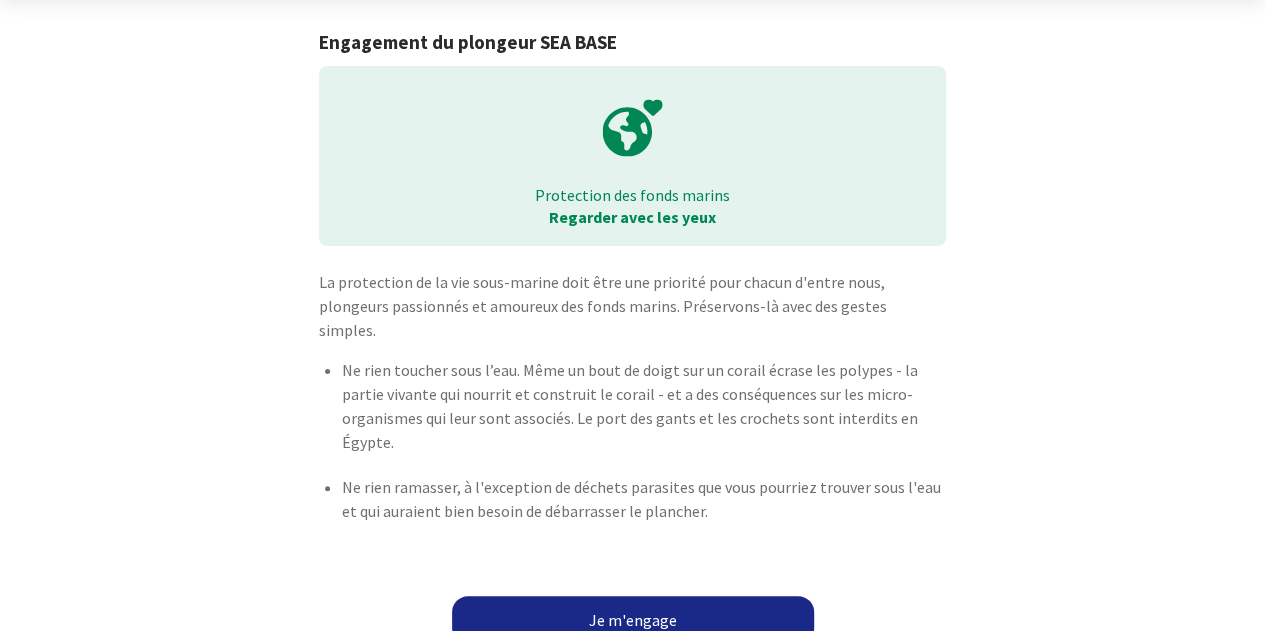 click on "Je m'engage" at bounding box center (633, 620) 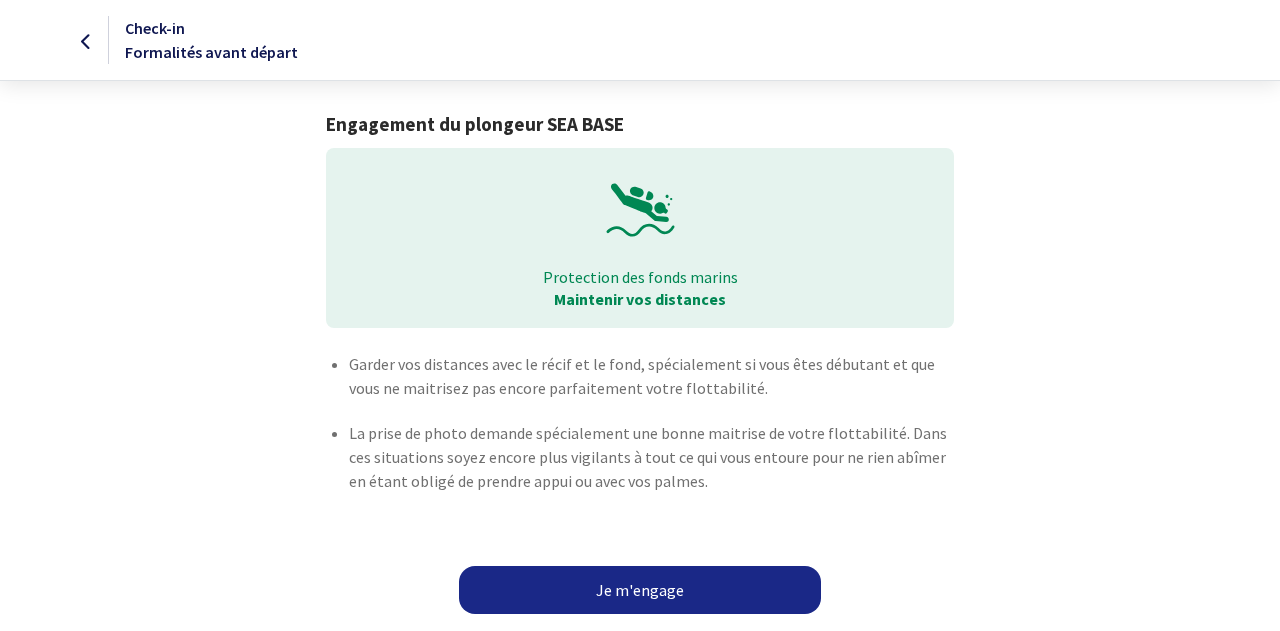 scroll, scrollTop: 0, scrollLeft: 0, axis: both 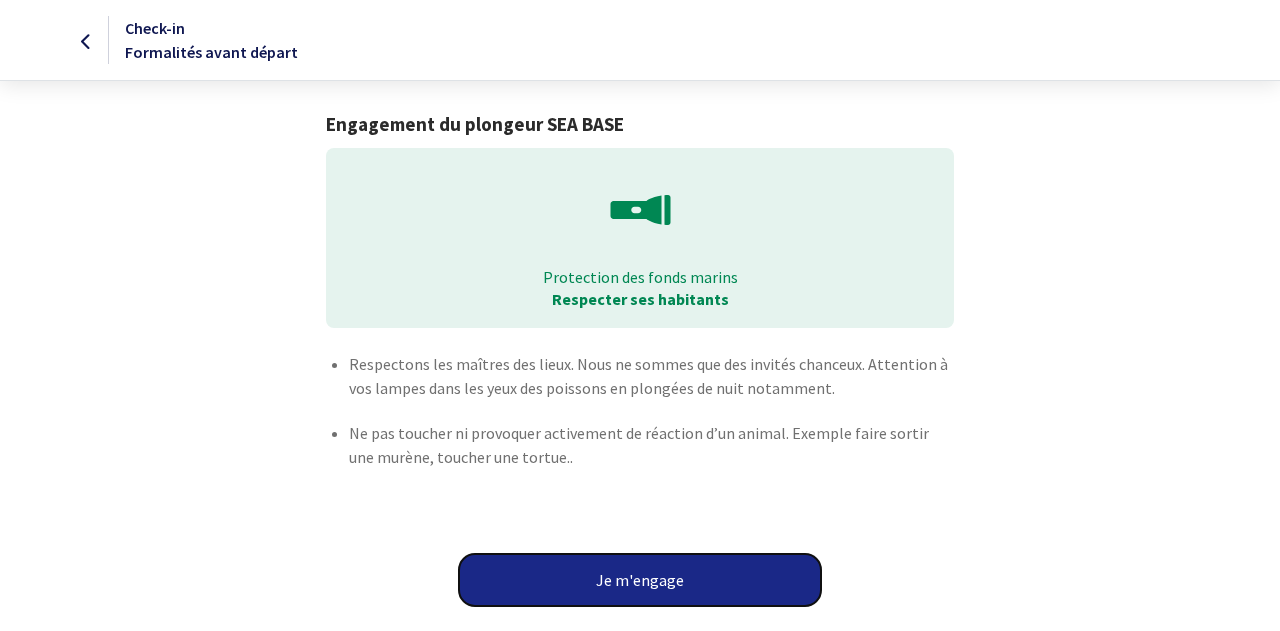click on "Je m'engage" at bounding box center [640, 580] 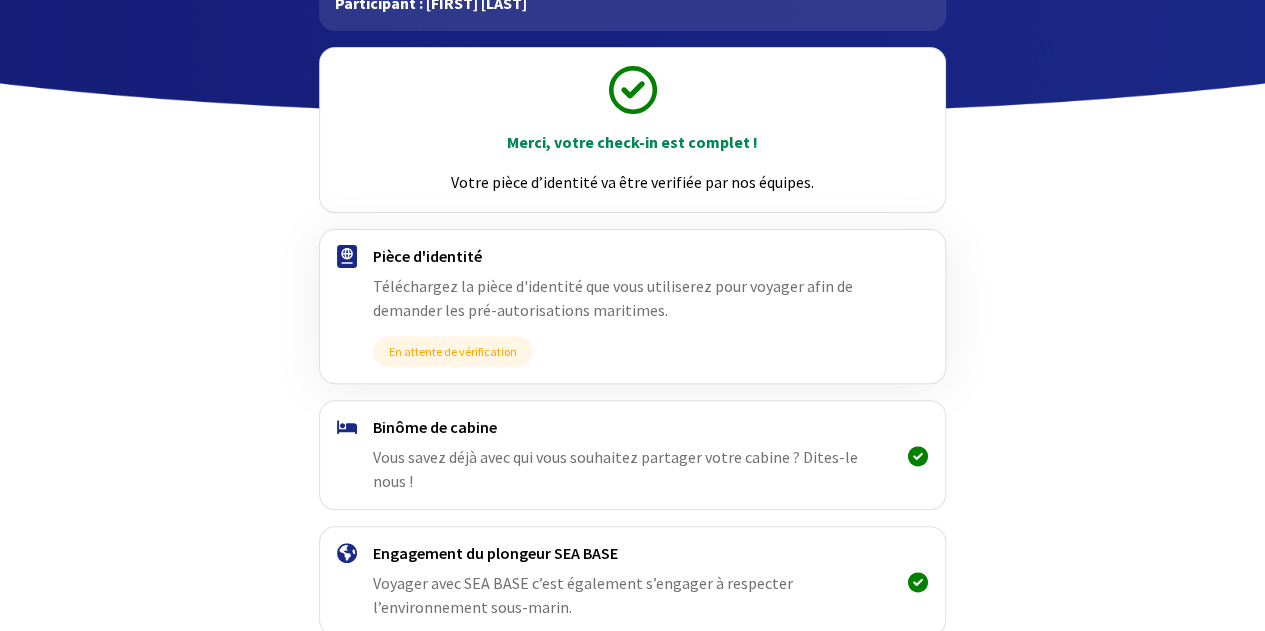 scroll, scrollTop: 200, scrollLeft: 0, axis: vertical 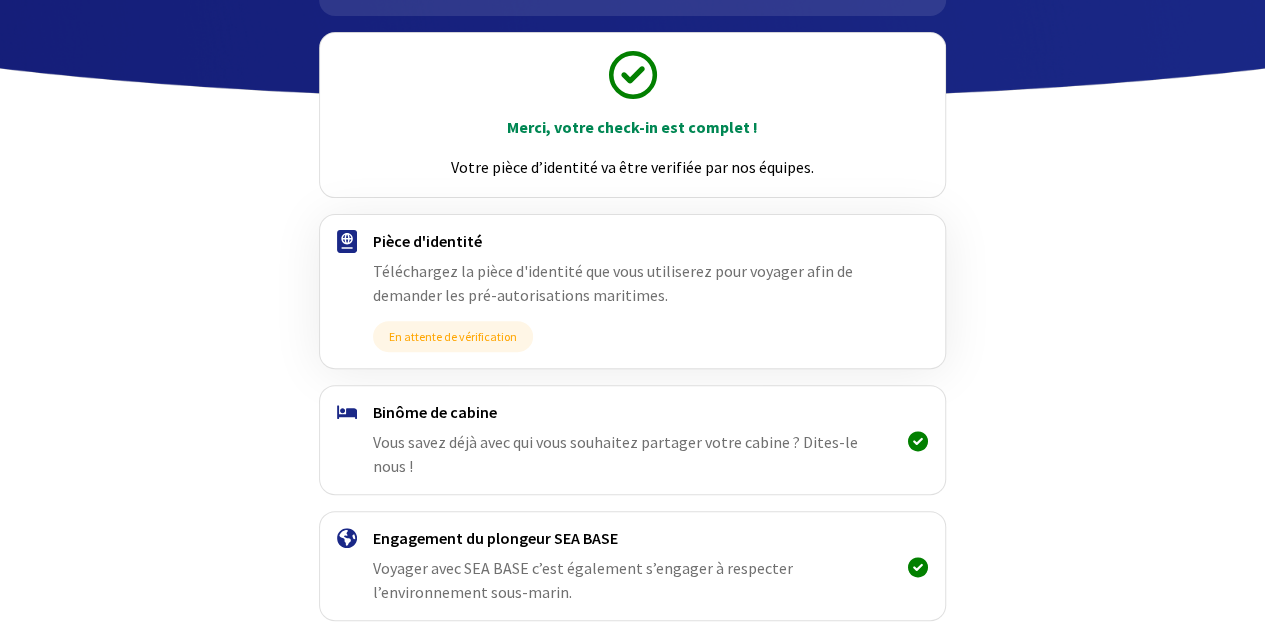 click on "Vous savez déjà avec qui vous souhaitez partager votre cabine ? Dites-le nous !" at bounding box center (615, 454) 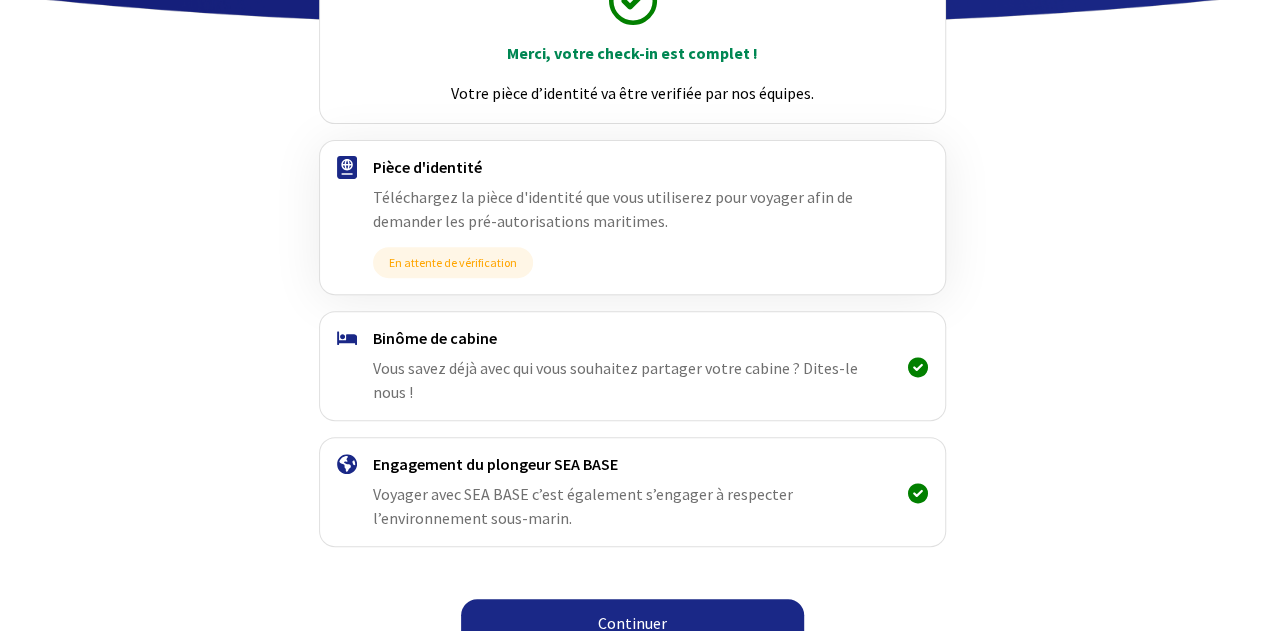 click on "Continuer" at bounding box center (632, 623) 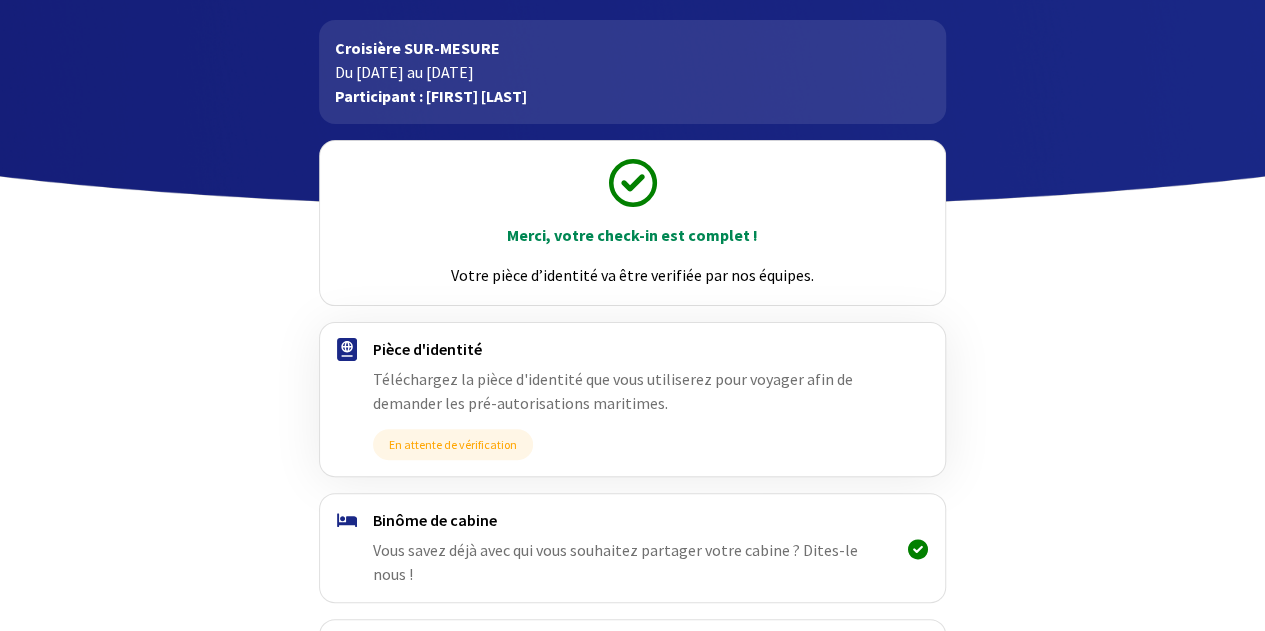 scroll, scrollTop: 274, scrollLeft: 0, axis: vertical 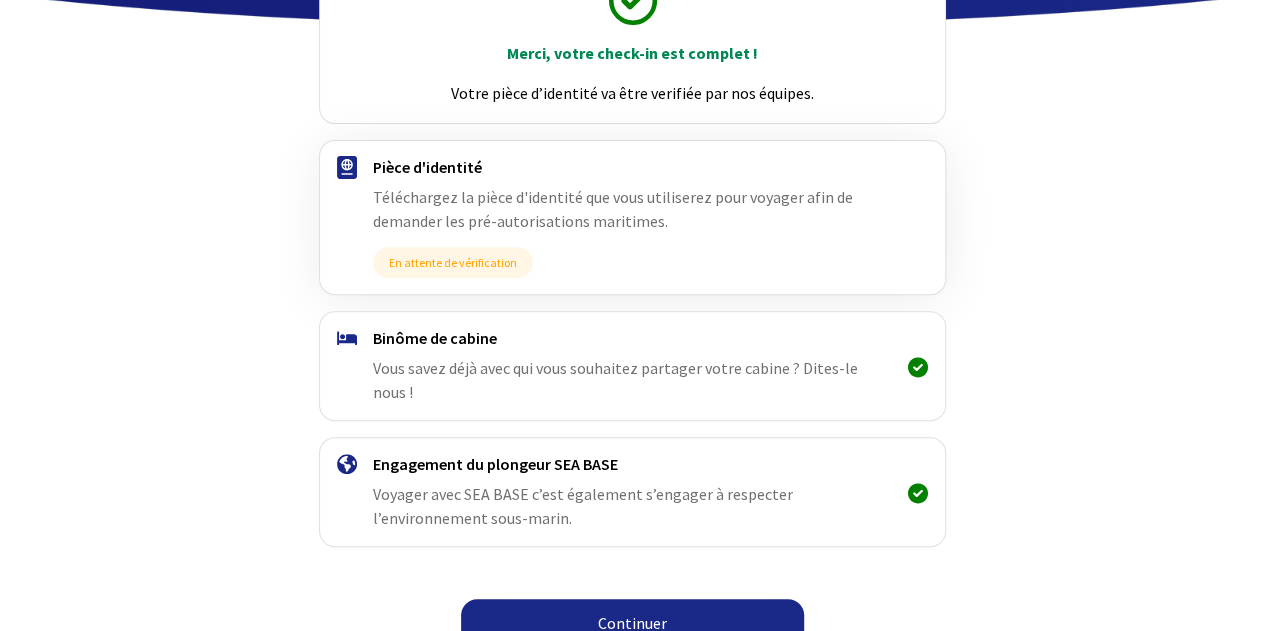 click on "Continuer" at bounding box center [632, 623] 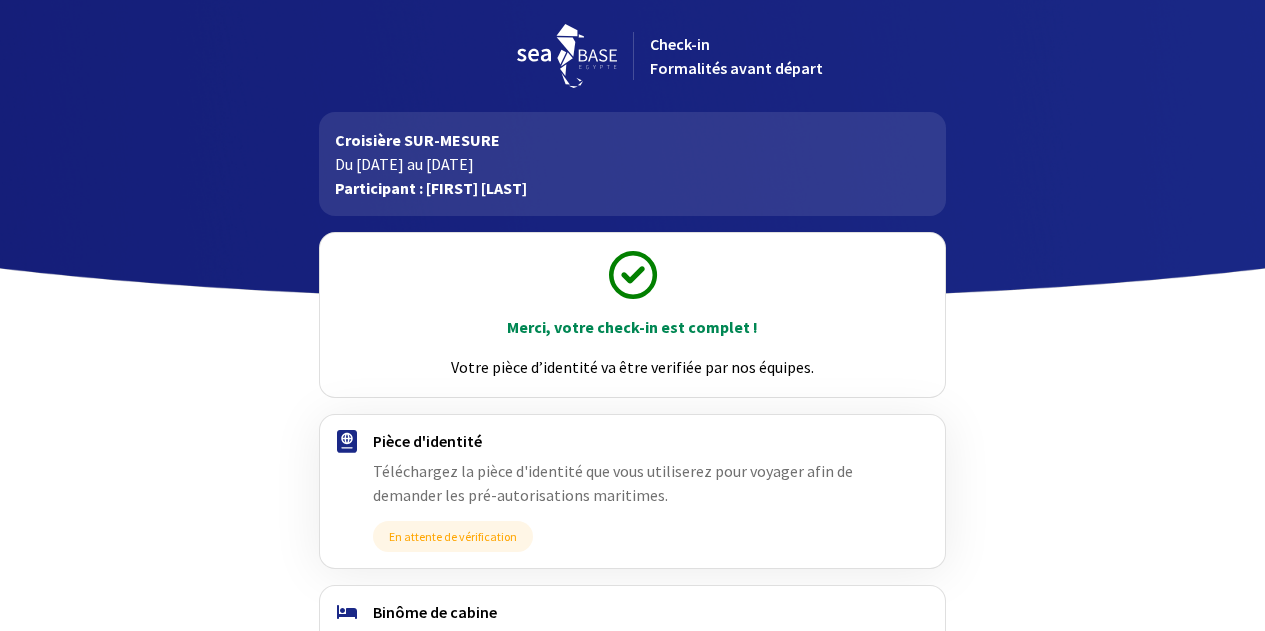 scroll, scrollTop: 0, scrollLeft: 0, axis: both 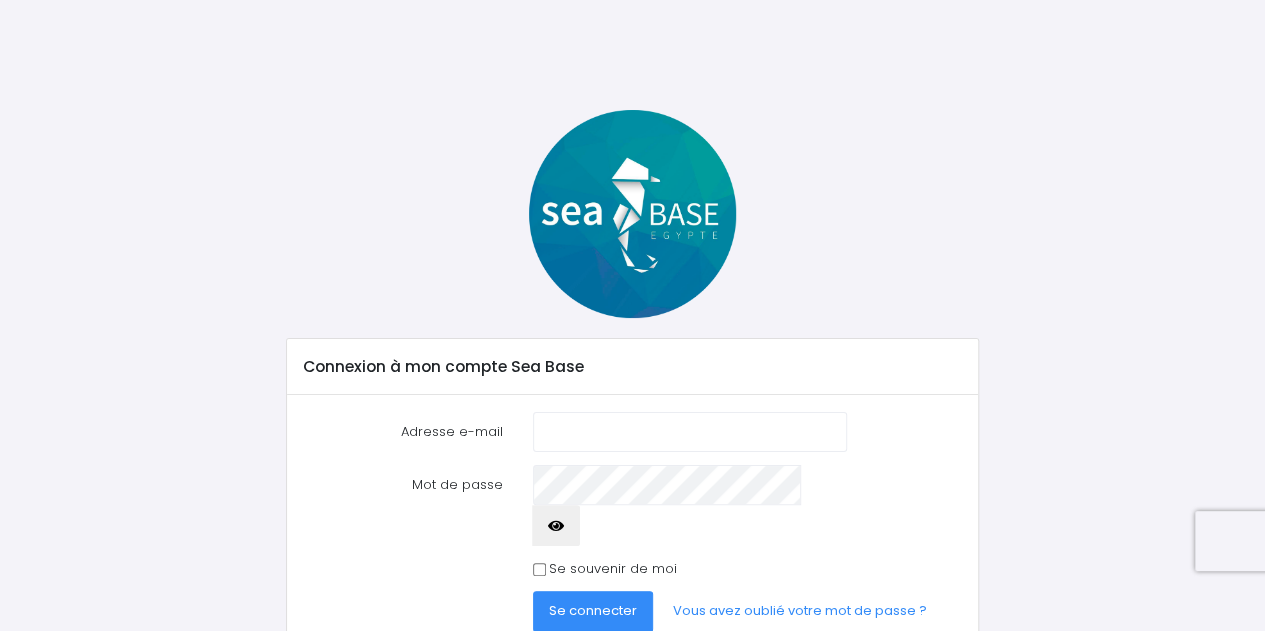 click on "Adresse e-mail" at bounding box center (690, 432) 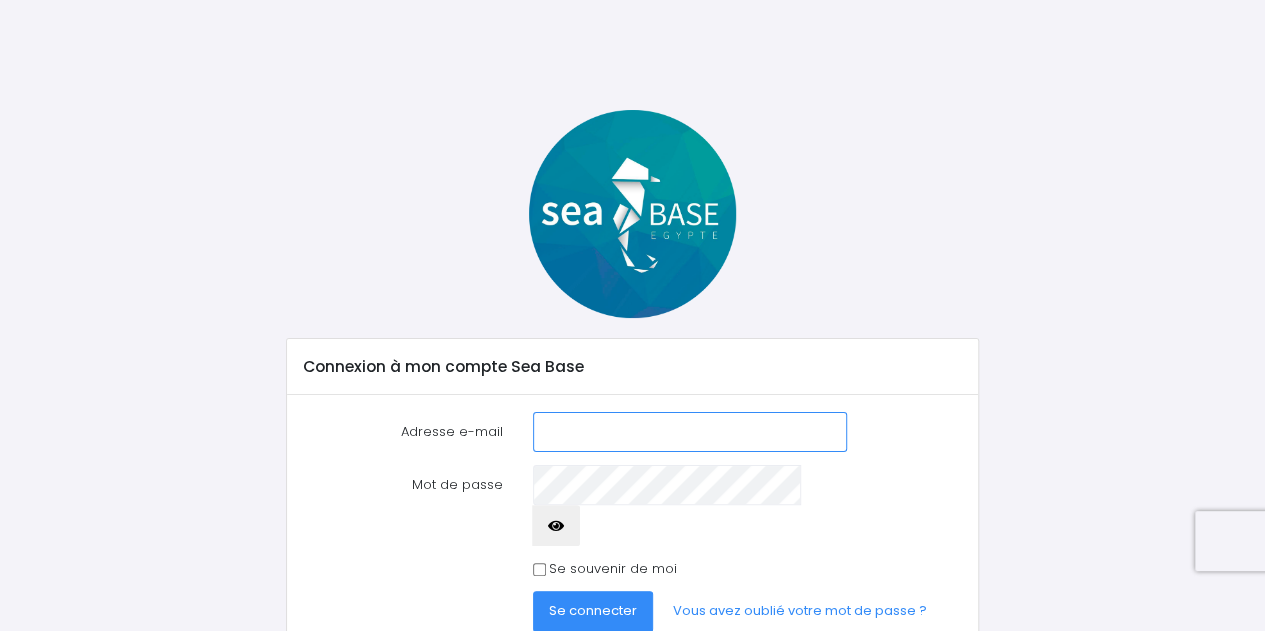 type on "[EMAIL]" 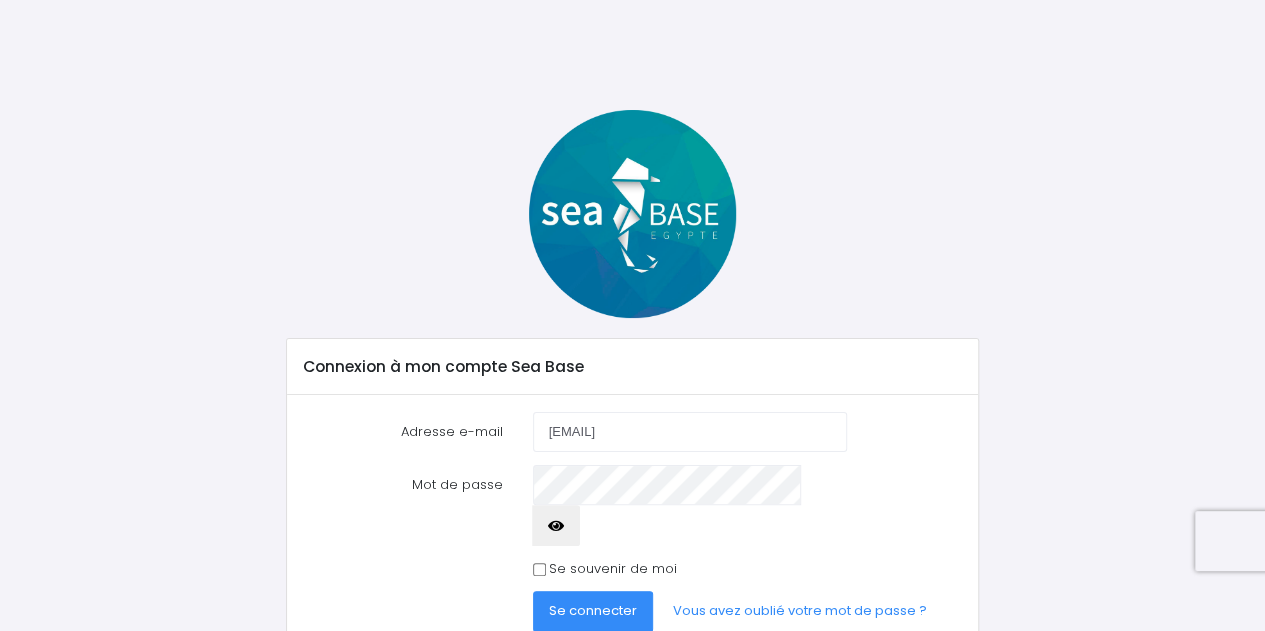 click on "Se souvenir de moi" at bounding box center (539, 569) 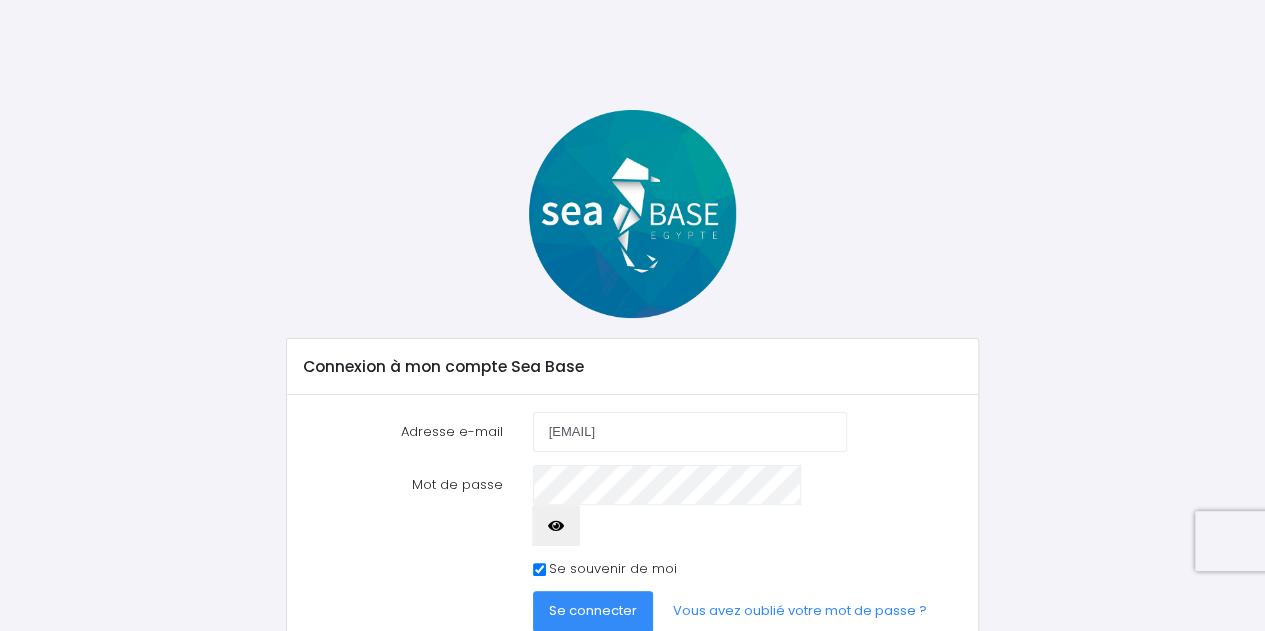 click on "Se connecter" at bounding box center [593, 610] 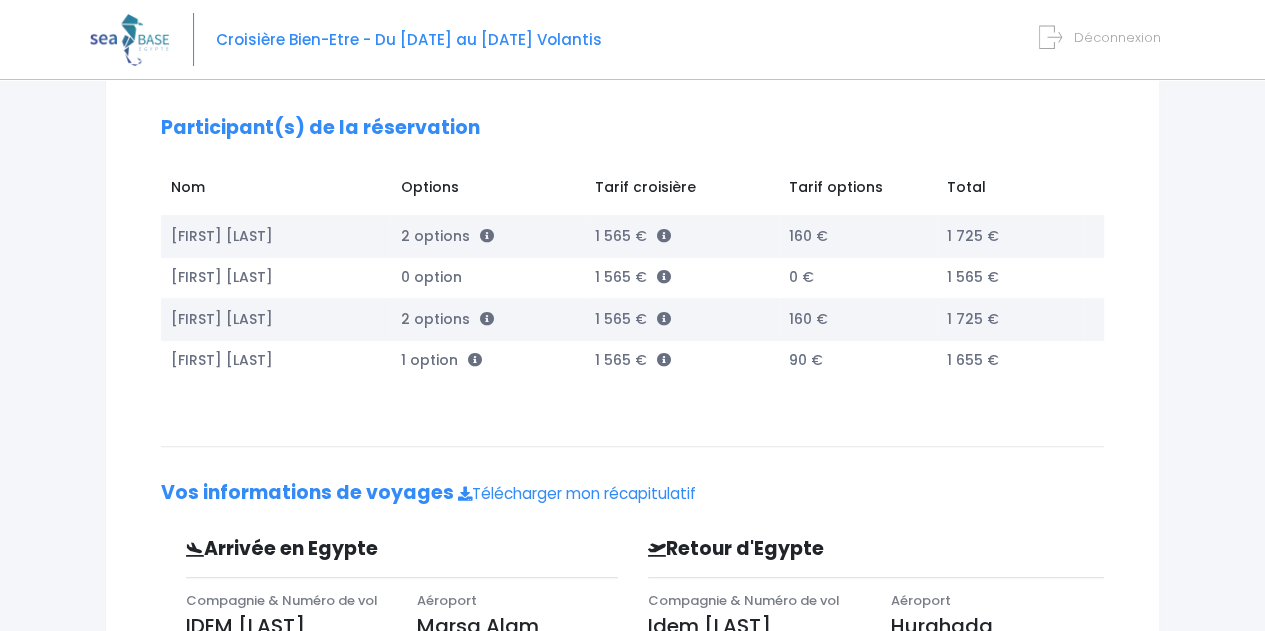 scroll, scrollTop: 0, scrollLeft: 0, axis: both 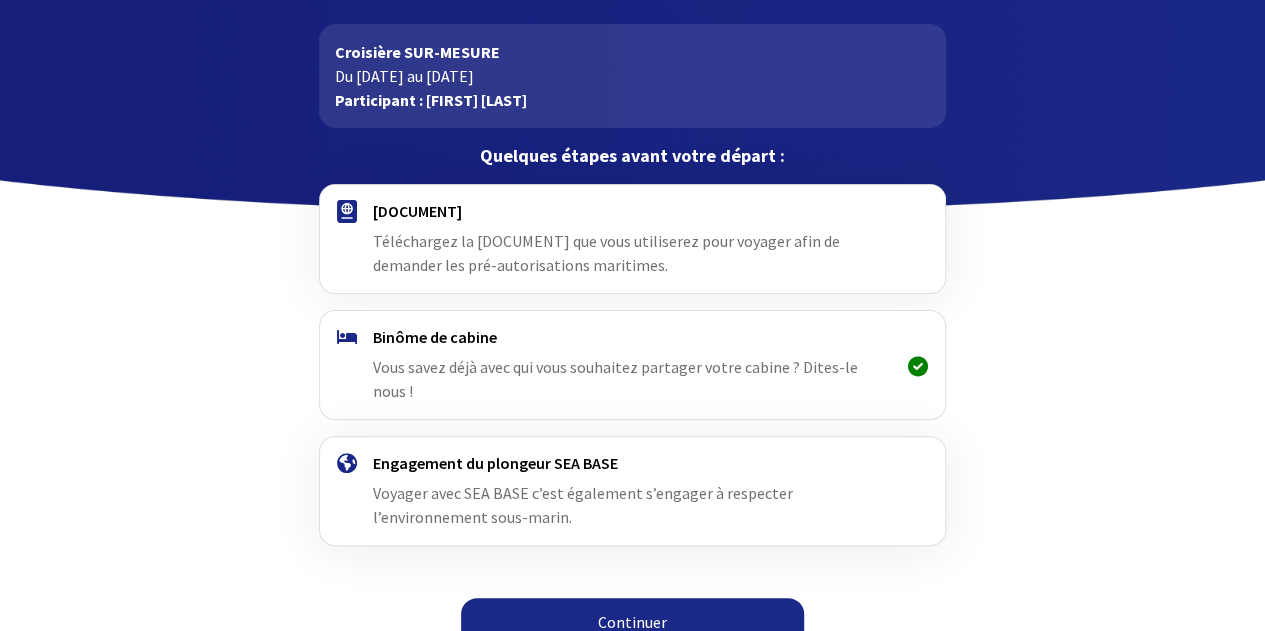 click on "Continuer" at bounding box center (632, 622) 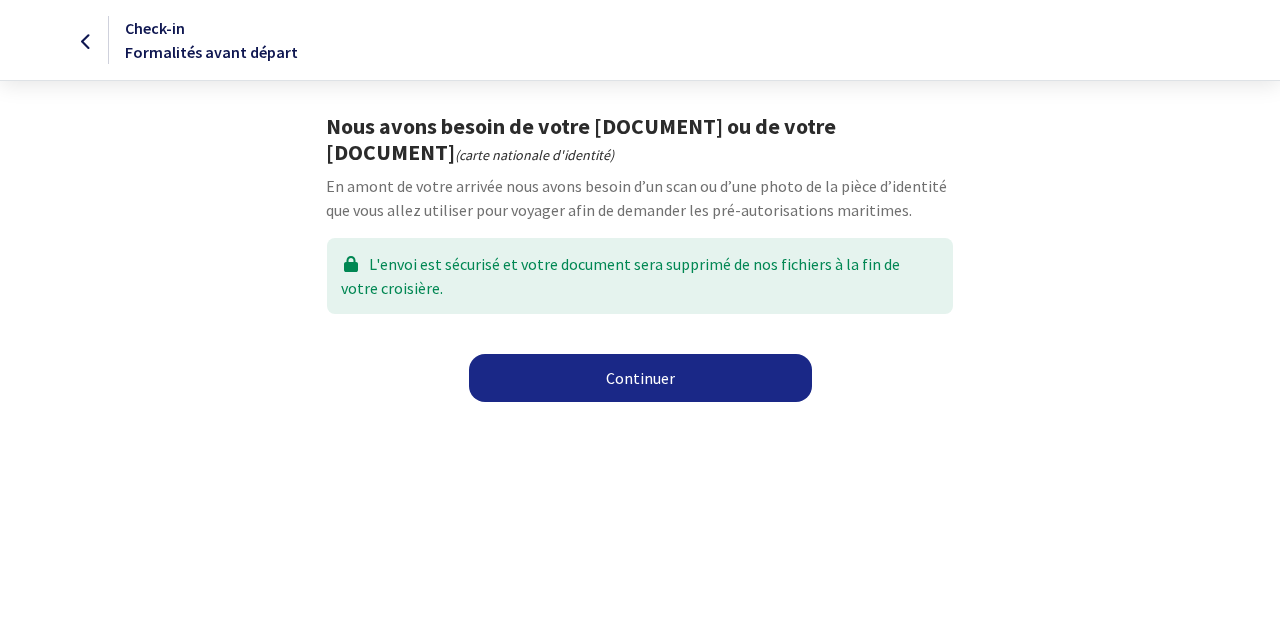 scroll, scrollTop: 0, scrollLeft: 0, axis: both 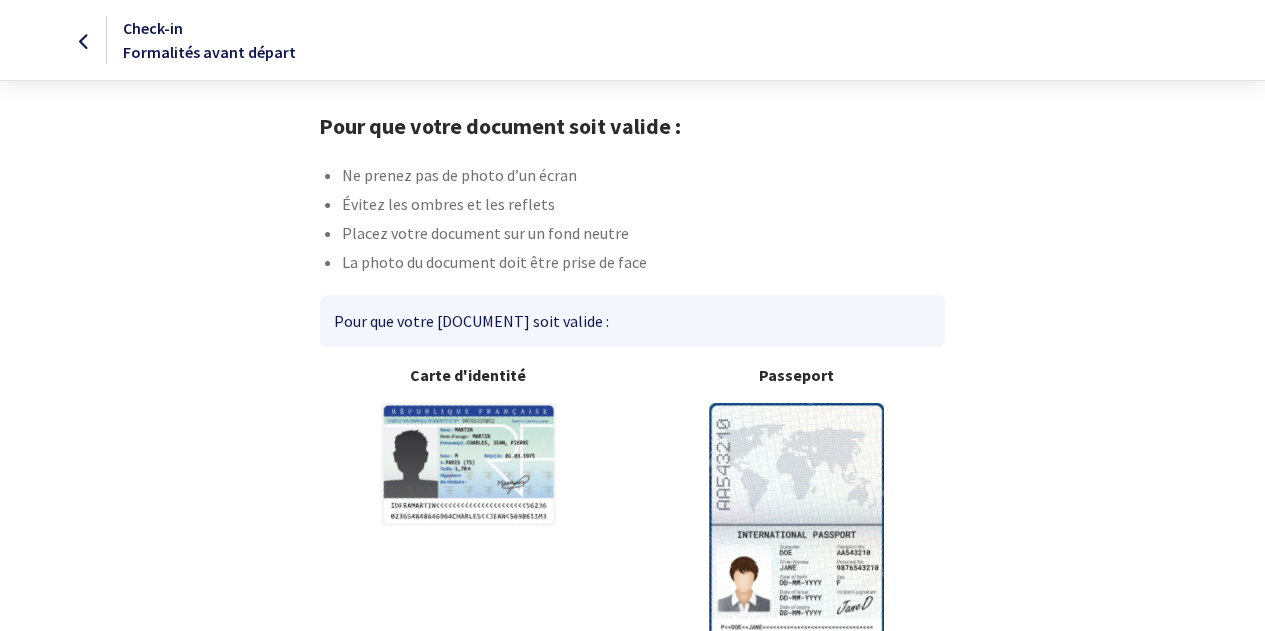 click at bounding box center (468, 464) 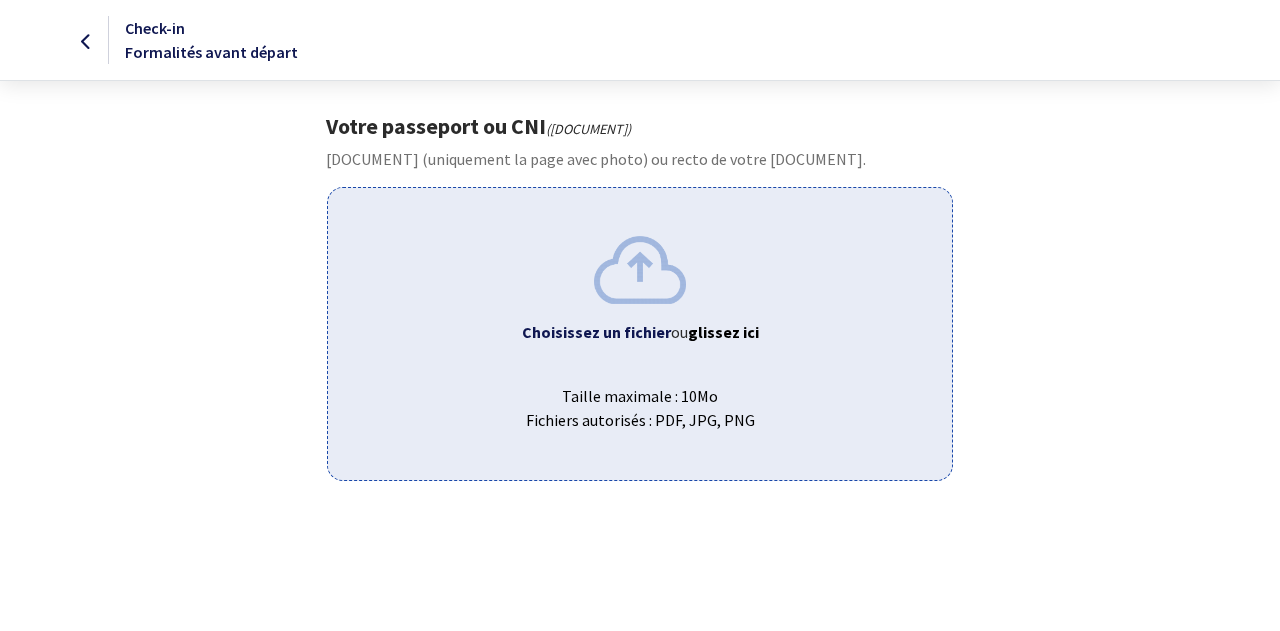 scroll, scrollTop: 0, scrollLeft: 0, axis: both 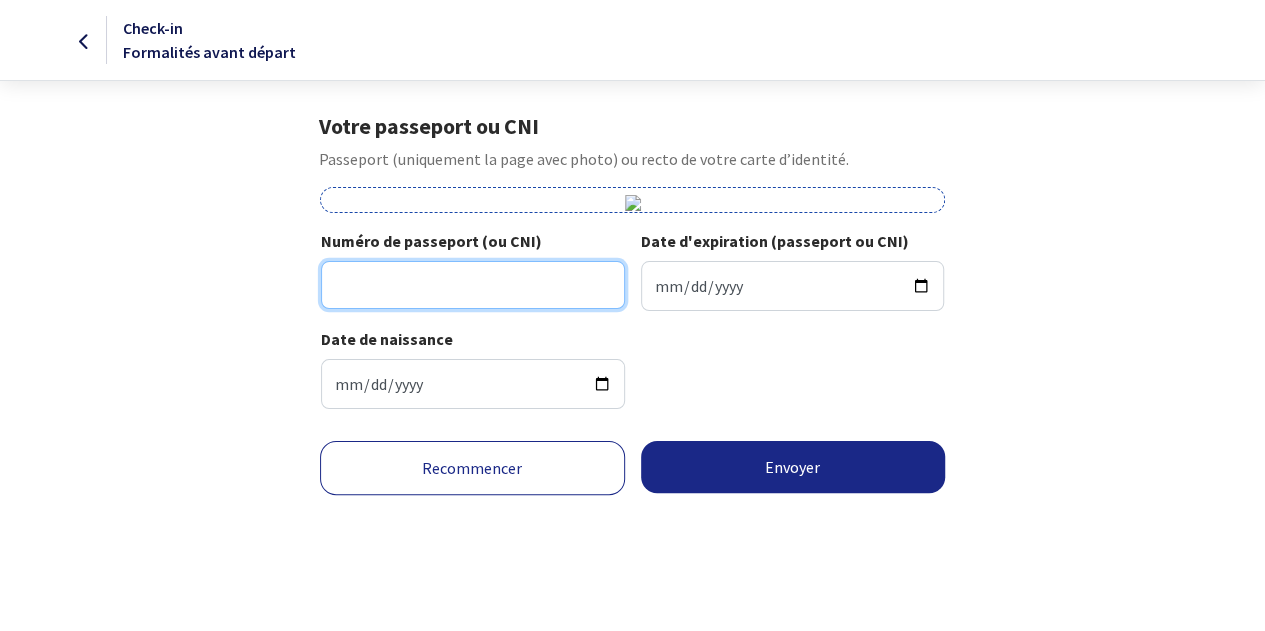 click on "Numéro de passeport (ou CNI)" at bounding box center (473, 285) 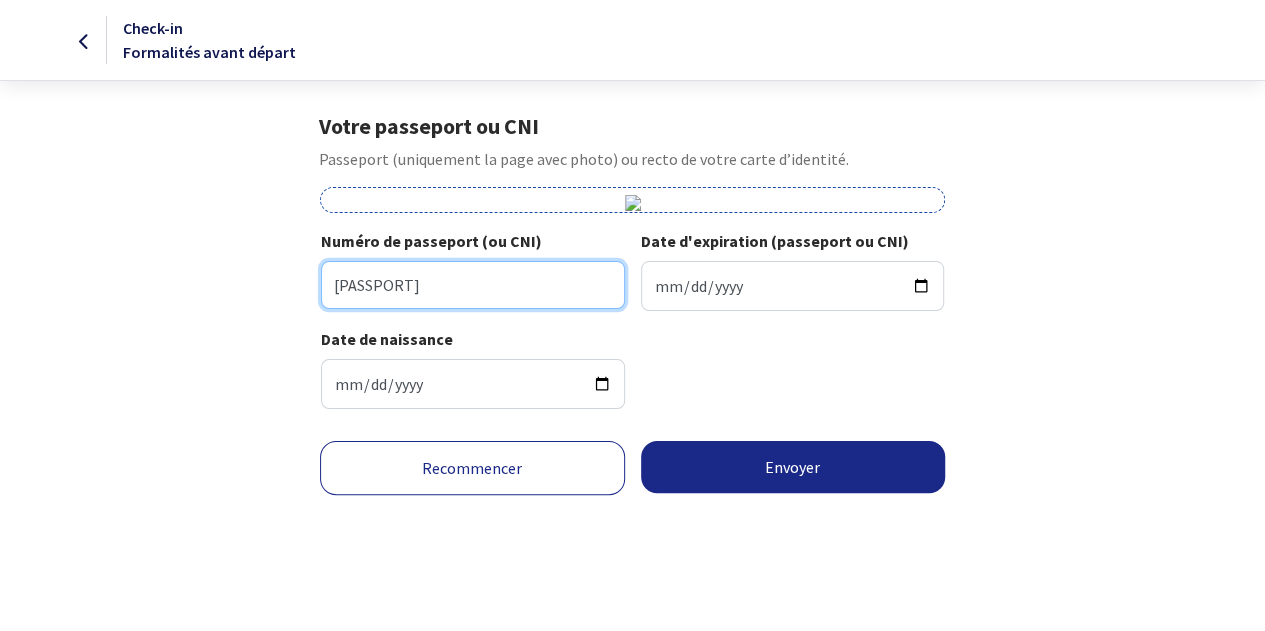 type on "25DC52517" 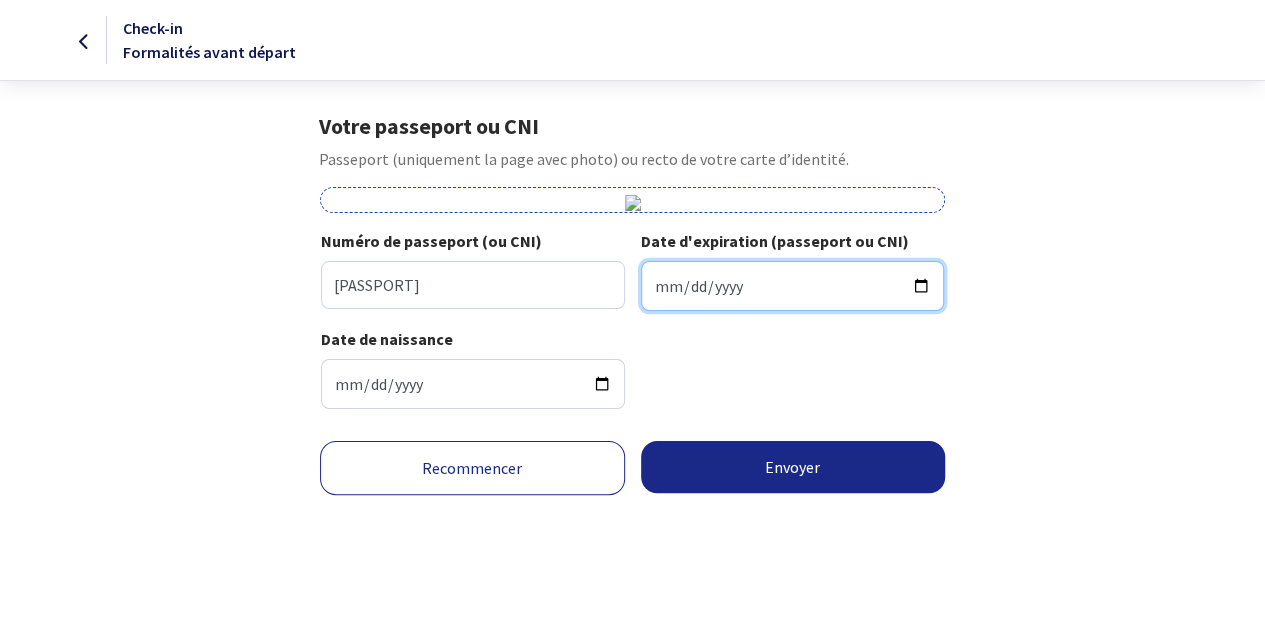 type on "2035-04-23" 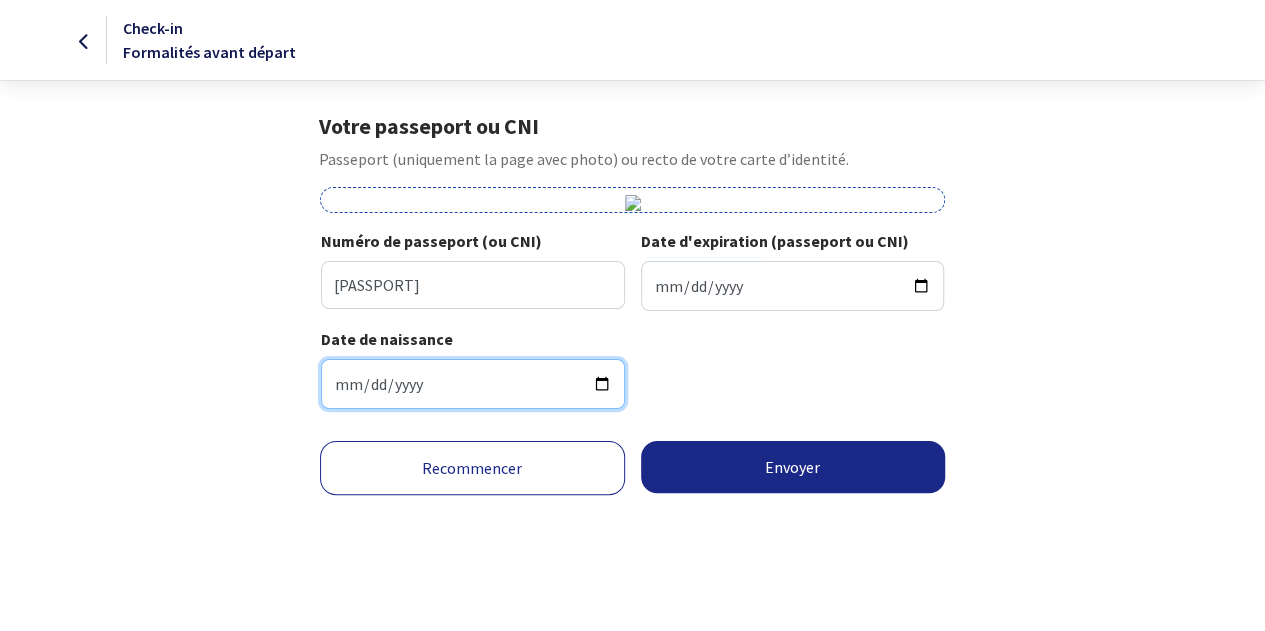 scroll, scrollTop: 409, scrollLeft: 0, axis: vertical 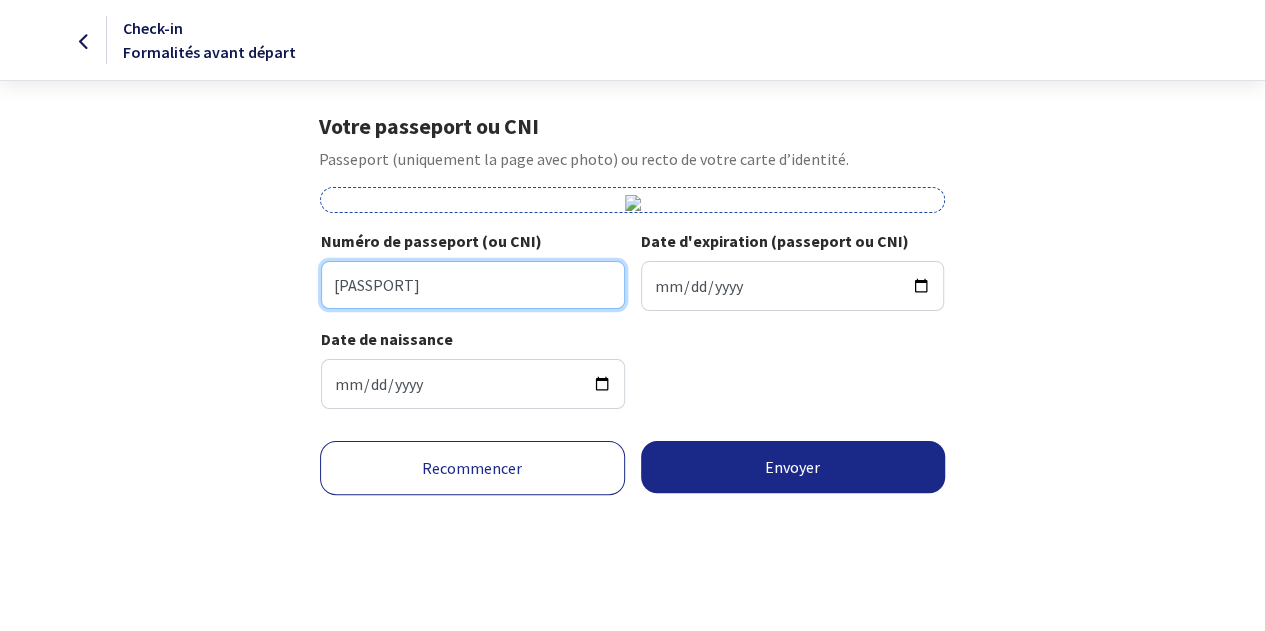 click on "25DC52517" at bounding box center [473, 285] 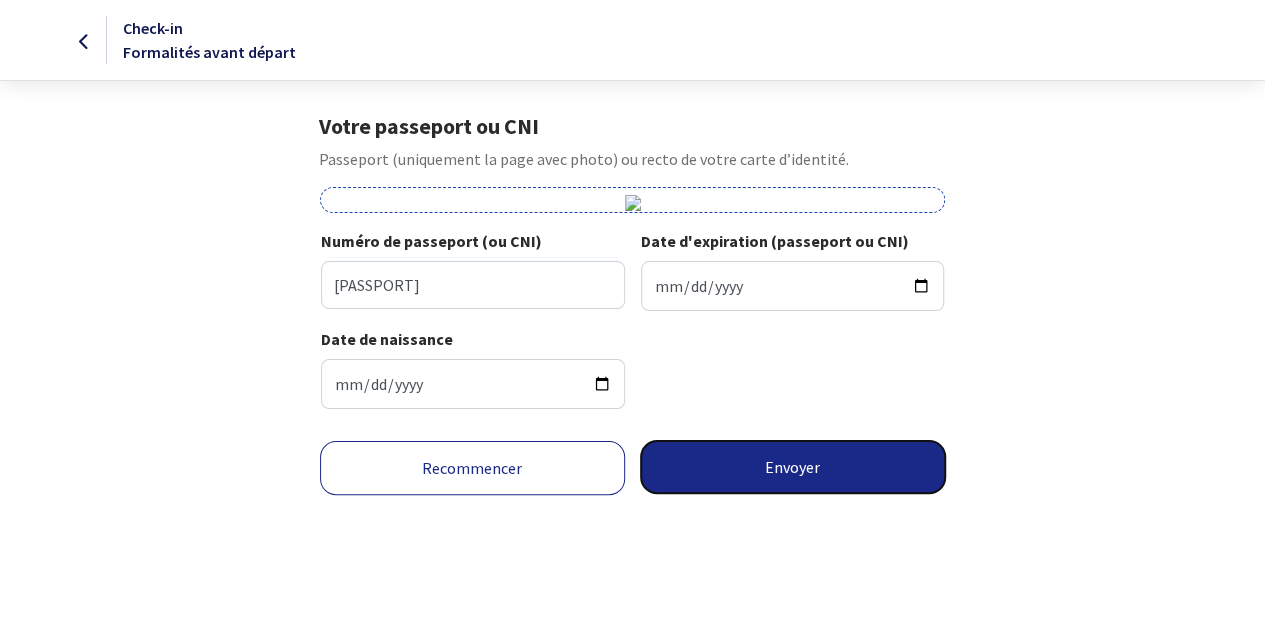 click on "Envoyer" at bounding box center (793, 467) 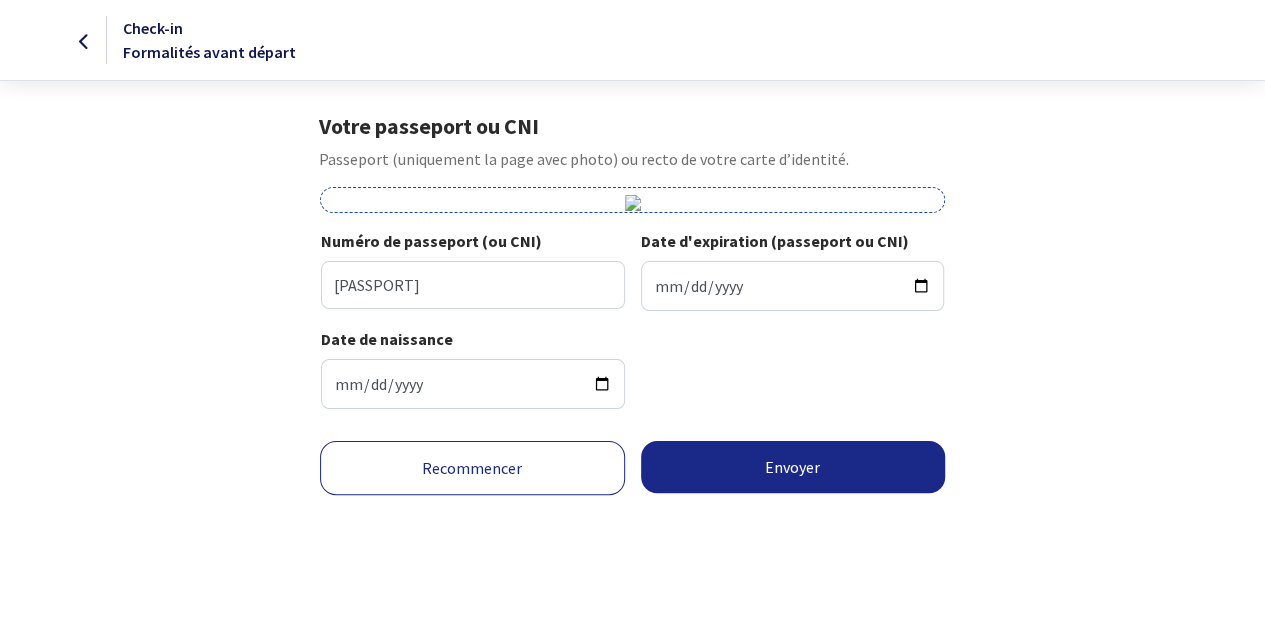 scroll, scrollTop: 380, scrollLeft: 0, axis: vertical 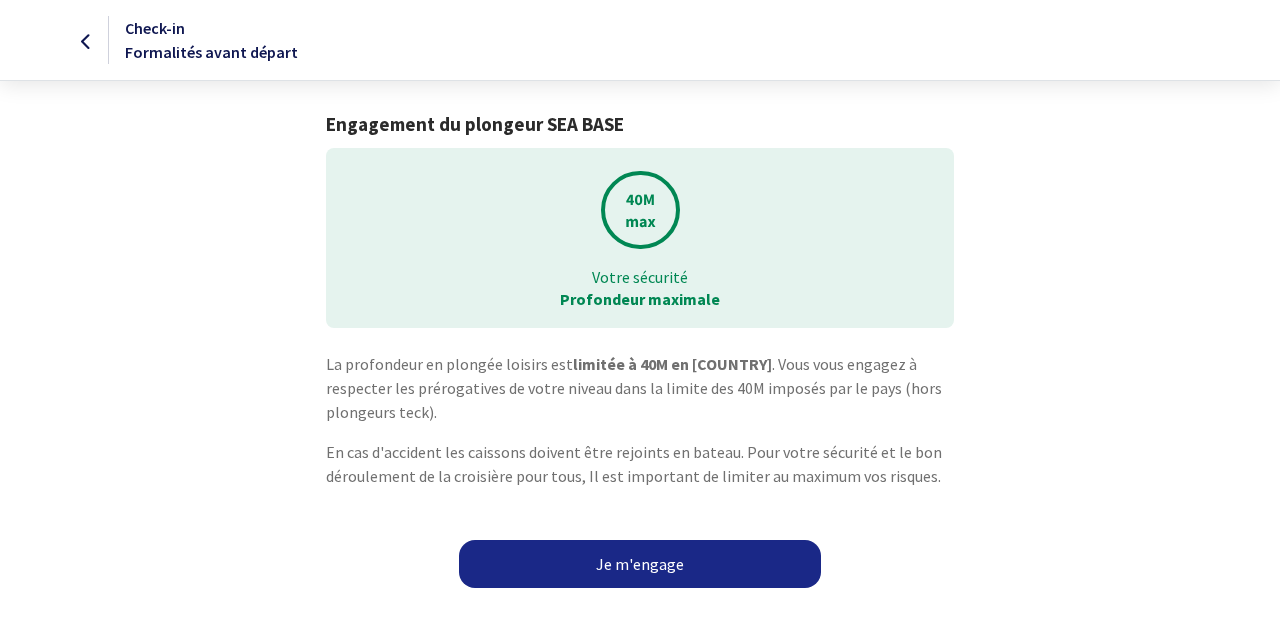 click on "Je m'engage" at bounding box center (640, 564) 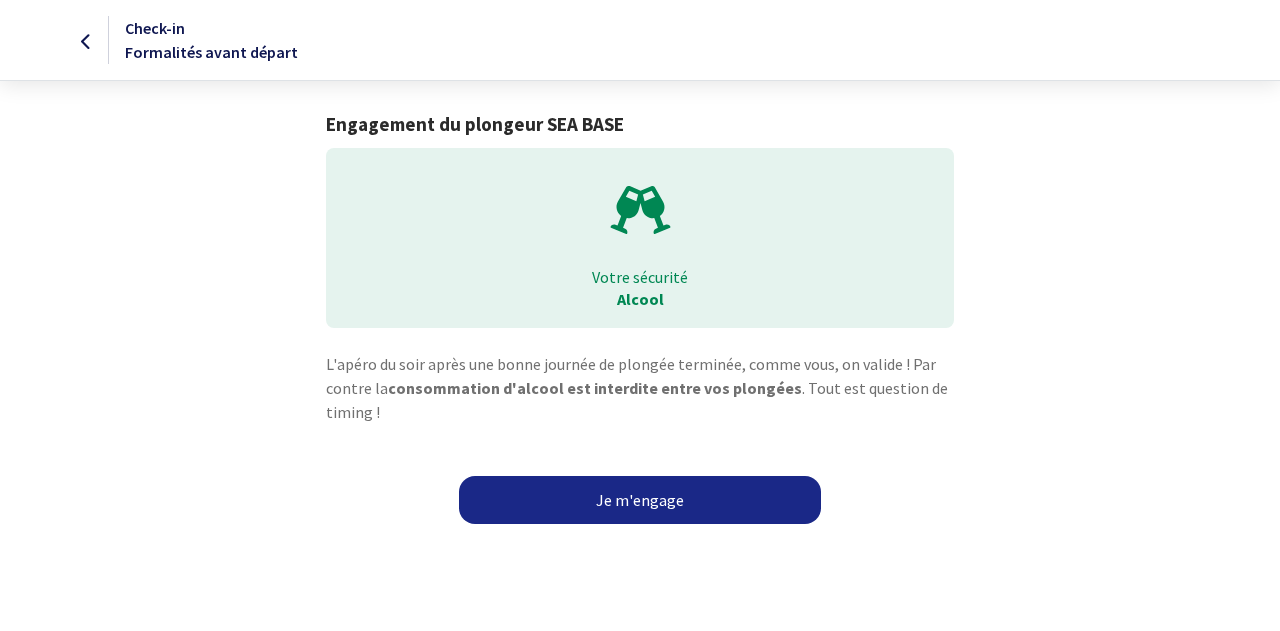 scroll, scrollTop: 0, scrollLeft: 0, axis: both 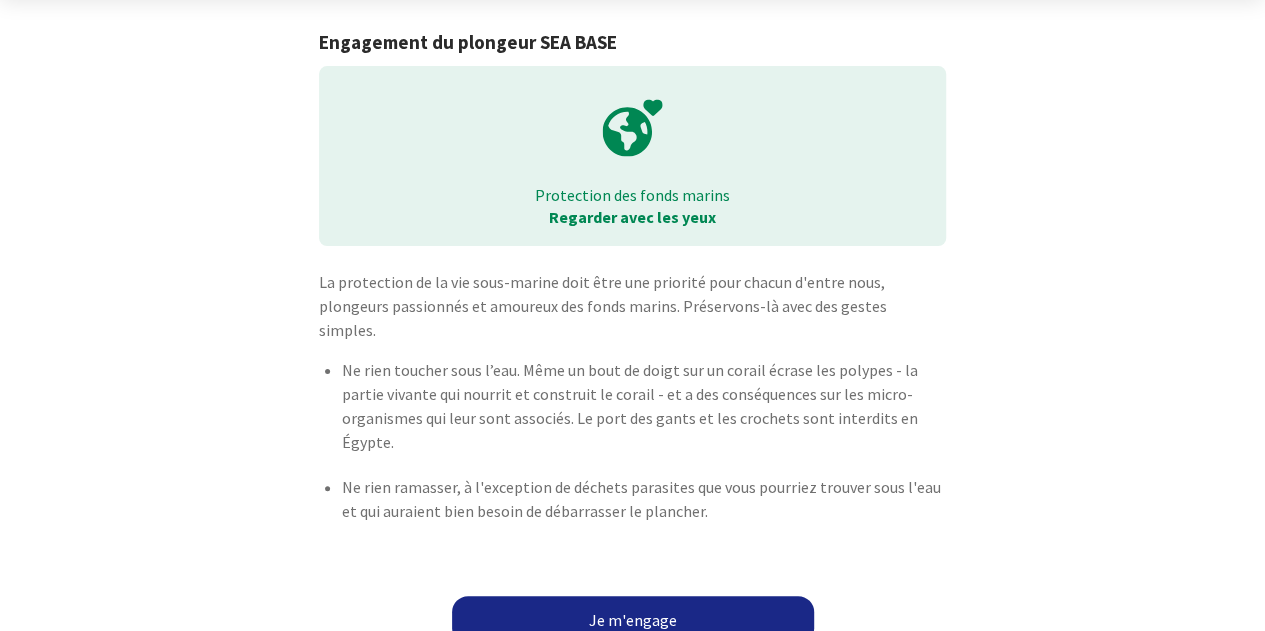 click on "Je m'engage" at bounding box center [633, 620] 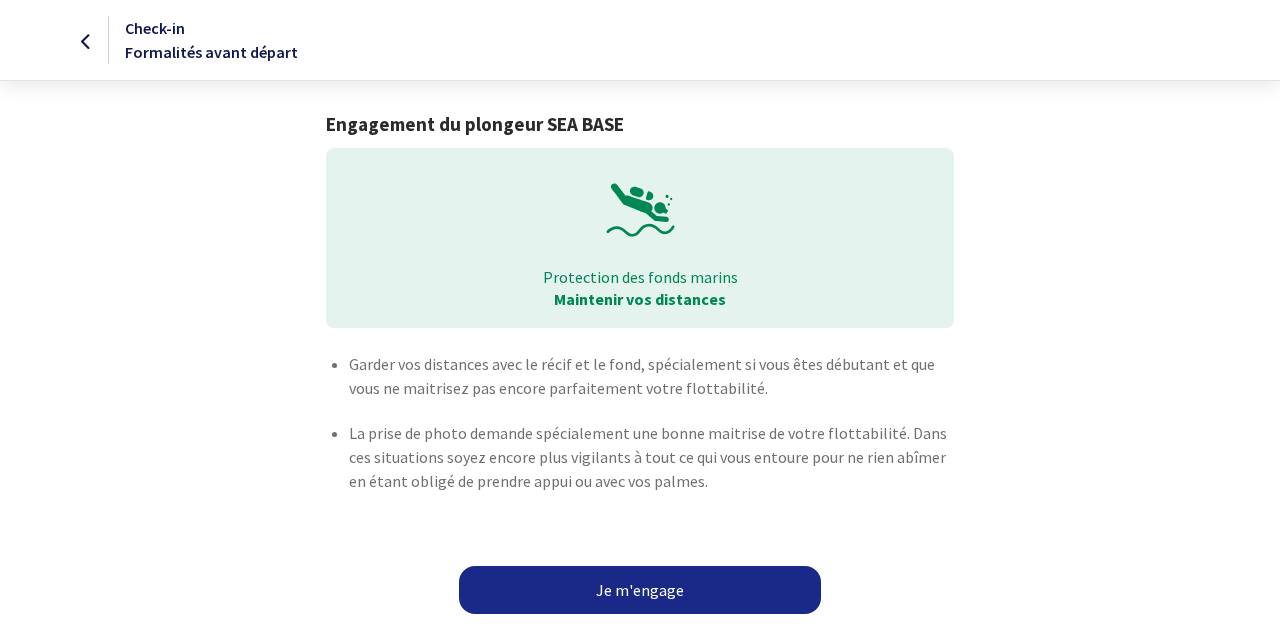 scroll, scrollTop: 0, scrollLeft: 0, axis: both 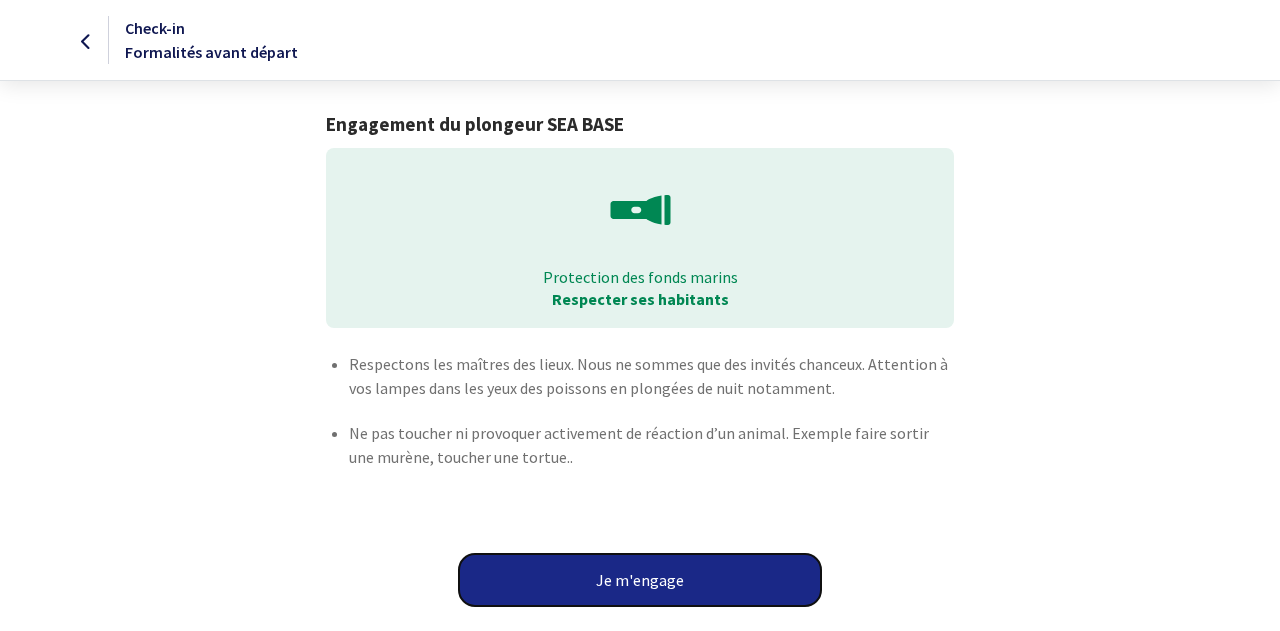 click on "Je m'engage" at bounding box center (640, 580) 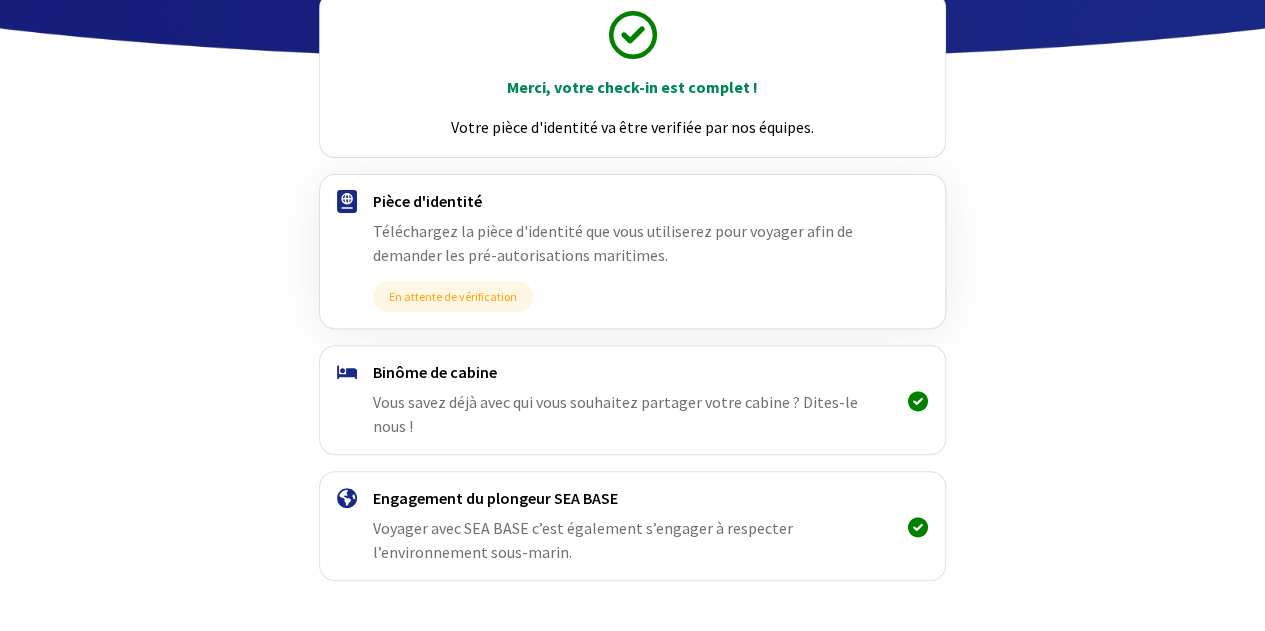 scroll, scrollTop: 274, scrollLeft: 0, axis: vertical 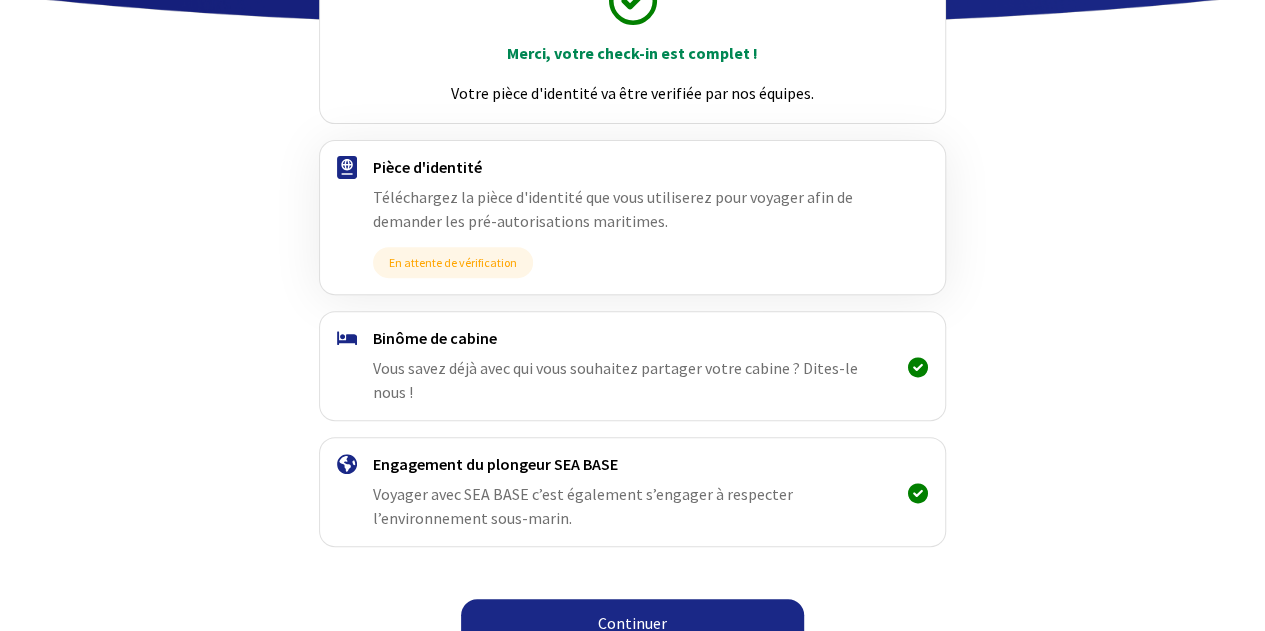 click on "Continuer" at bounding box center [632, 623] 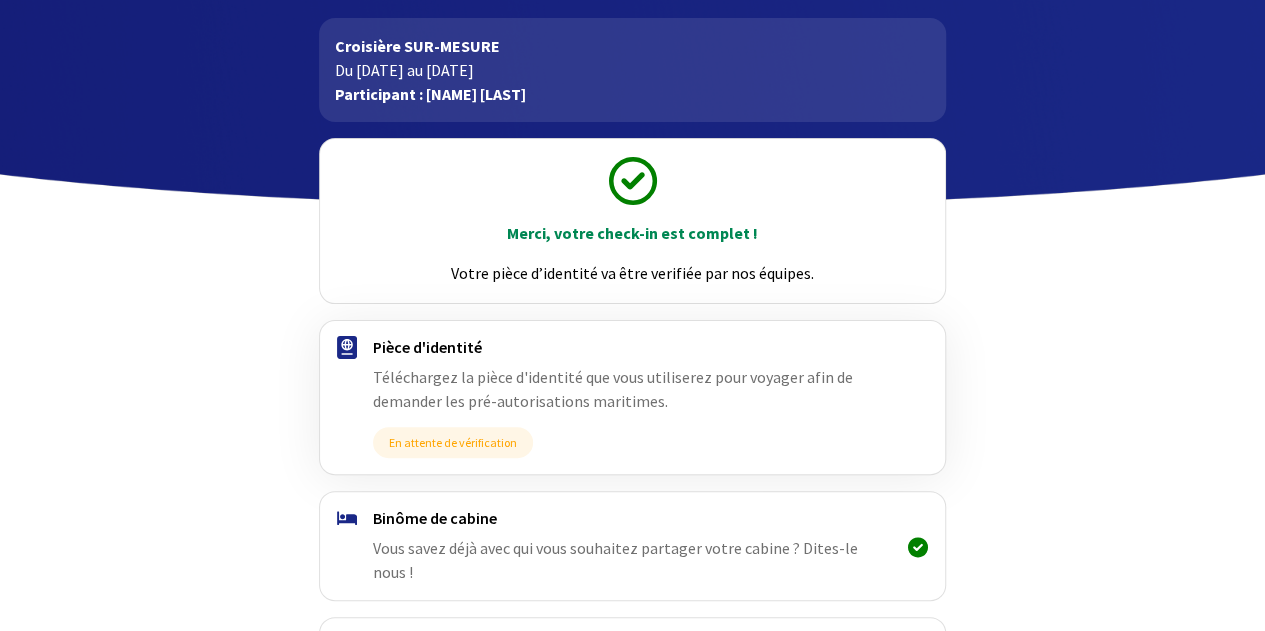 scroll, scrollTop: 0, scrollLeft: 0, axis: both 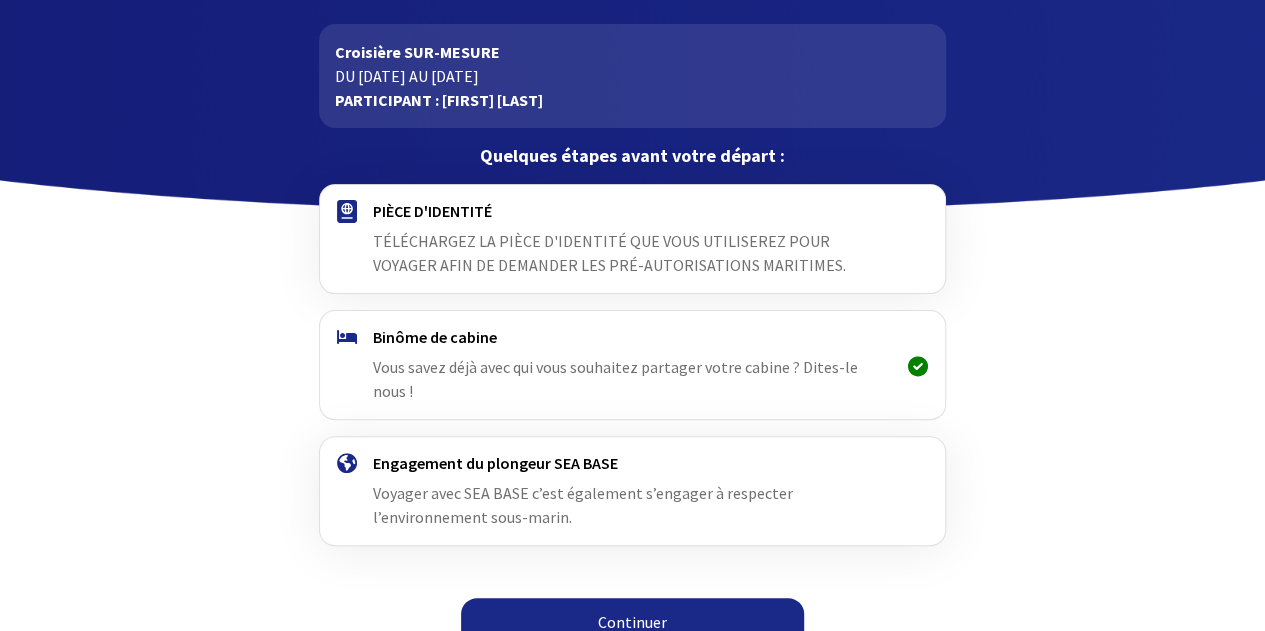click on "Continuer" at bounding box center [632, 622] 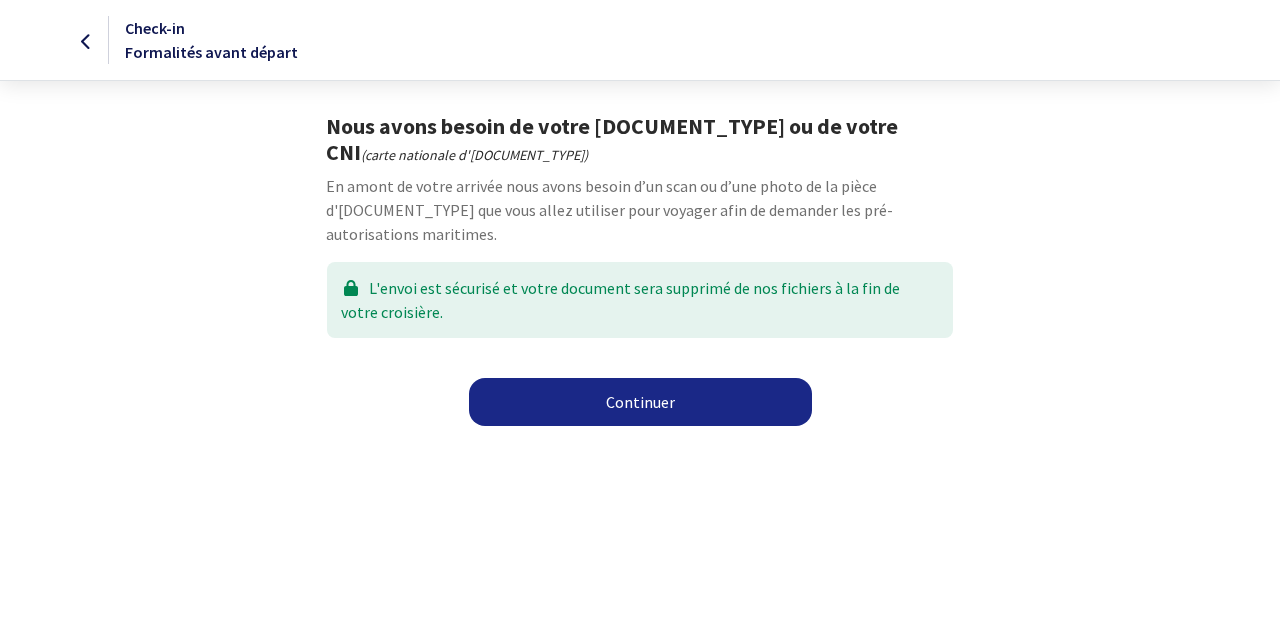 scroll, scrollTop: 0, scrollLeft: 0, axis: both 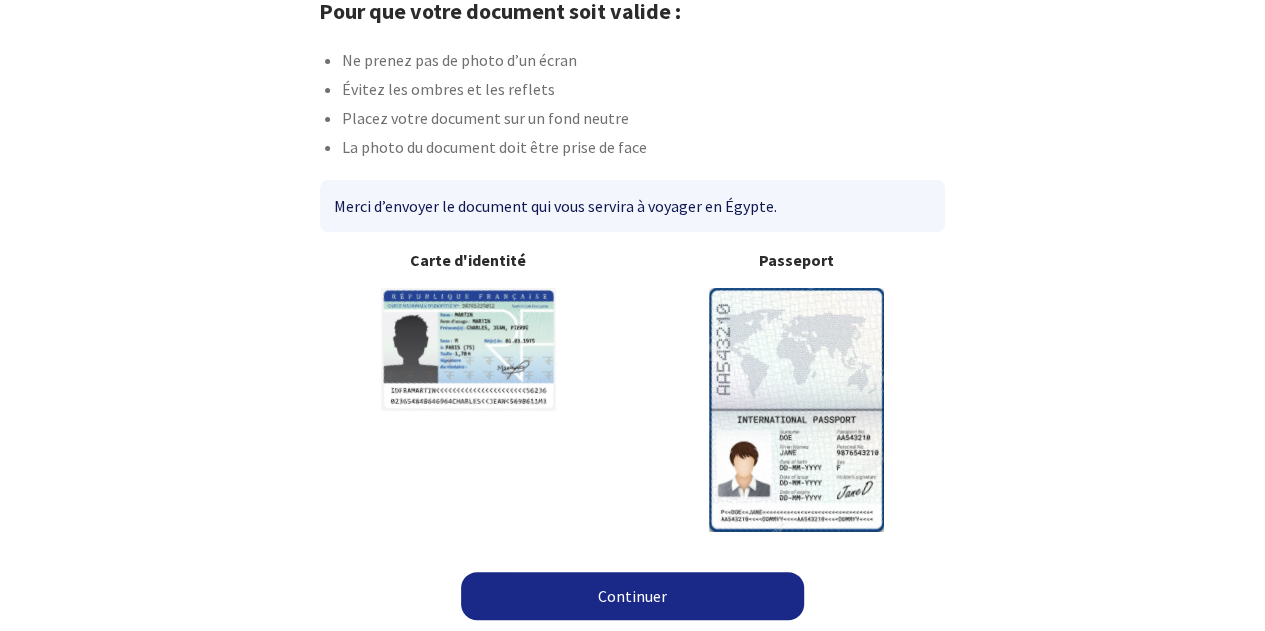 click at bounding box center (468, 349) 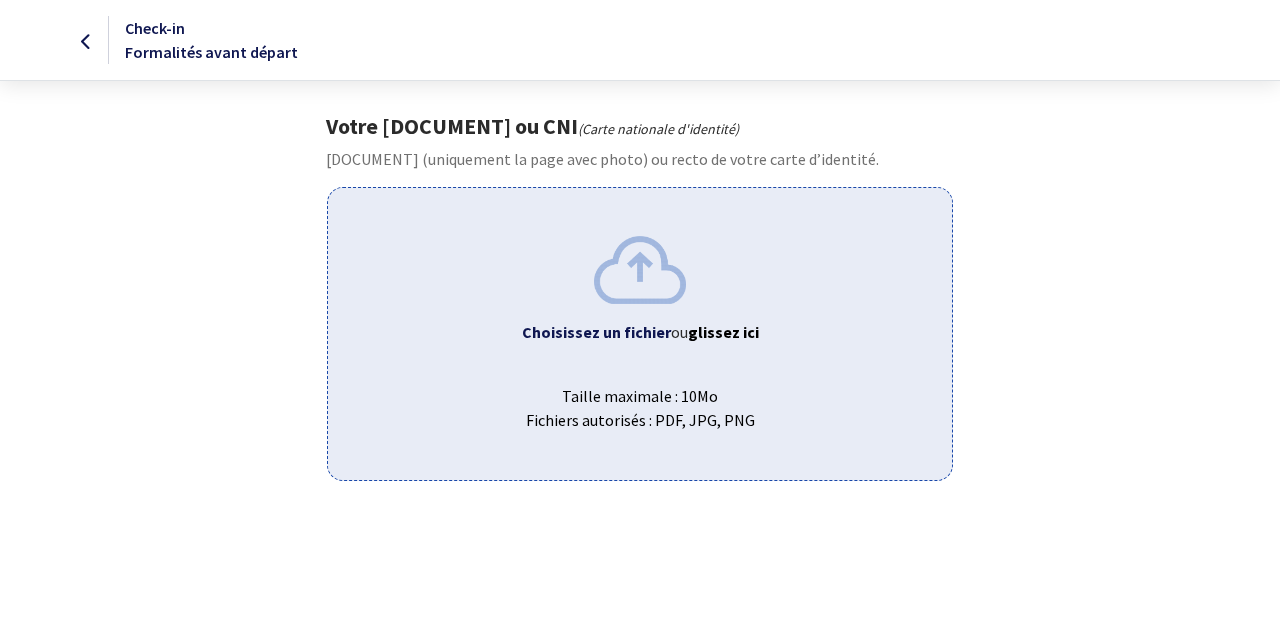scroll, scrollTop: 0, scrollLeft: 0, axis: both 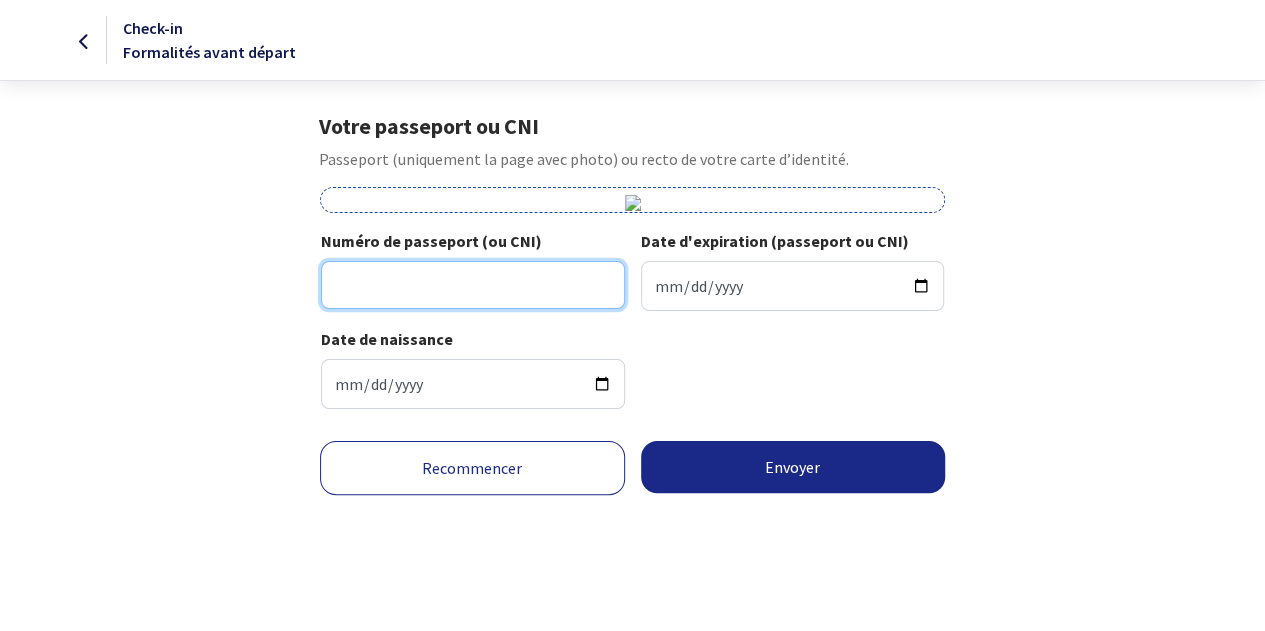 click on "Numéro de passeport (ou CNI)" at bounding box center (473, 285) 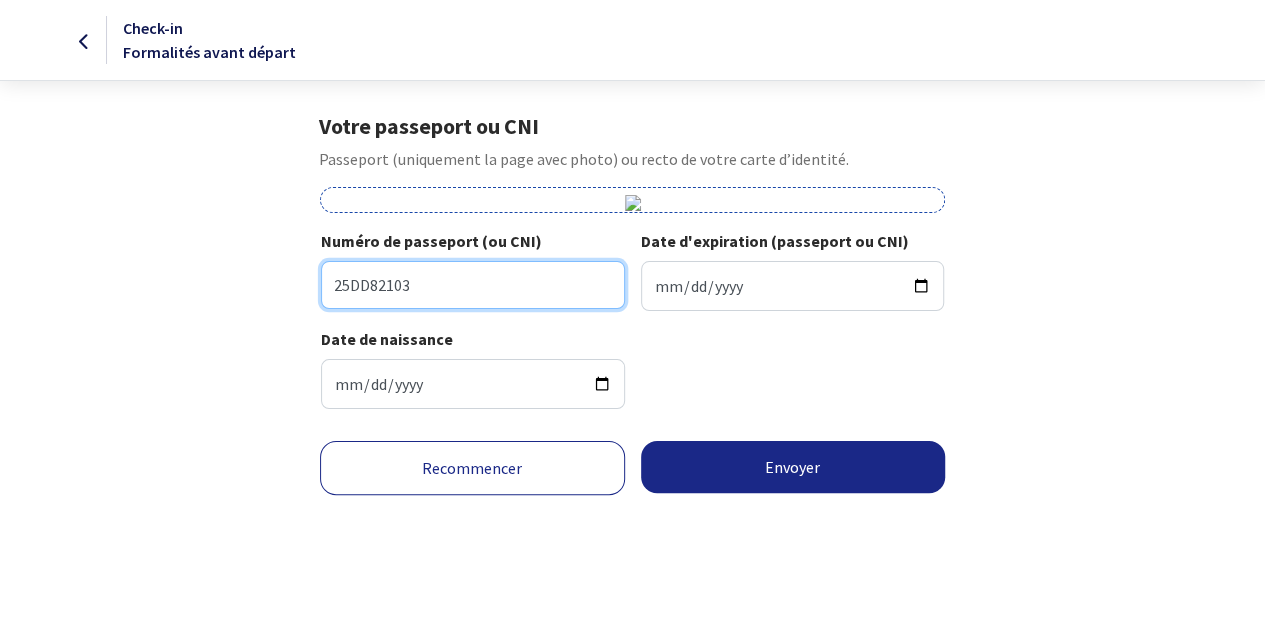 type on "25DD82103" 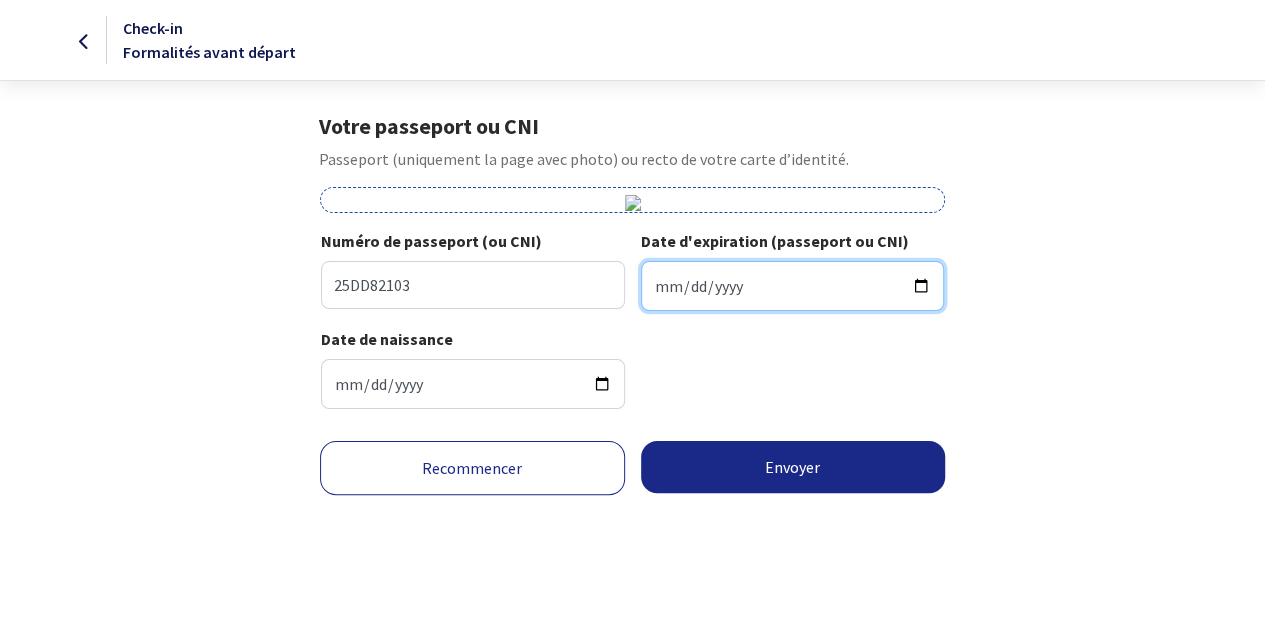 type on "2035-05-04" 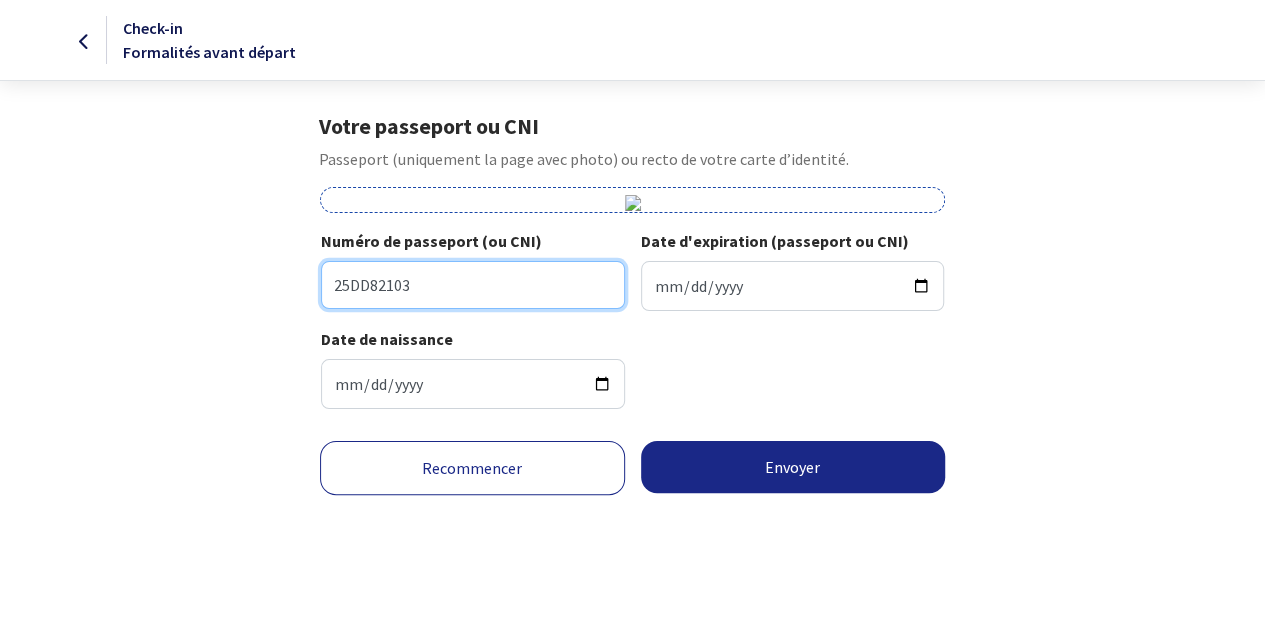 click on "25DD82103" at bounding box center [473, 285] 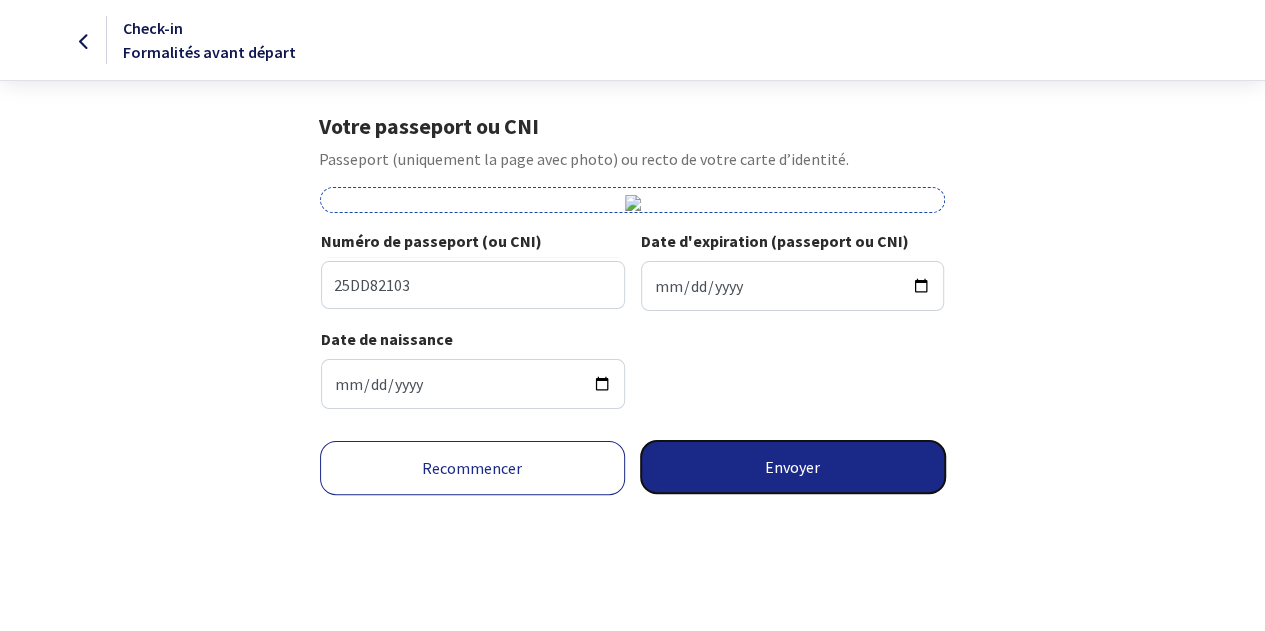click on "Envoyer" at bounding box center (793, 467) 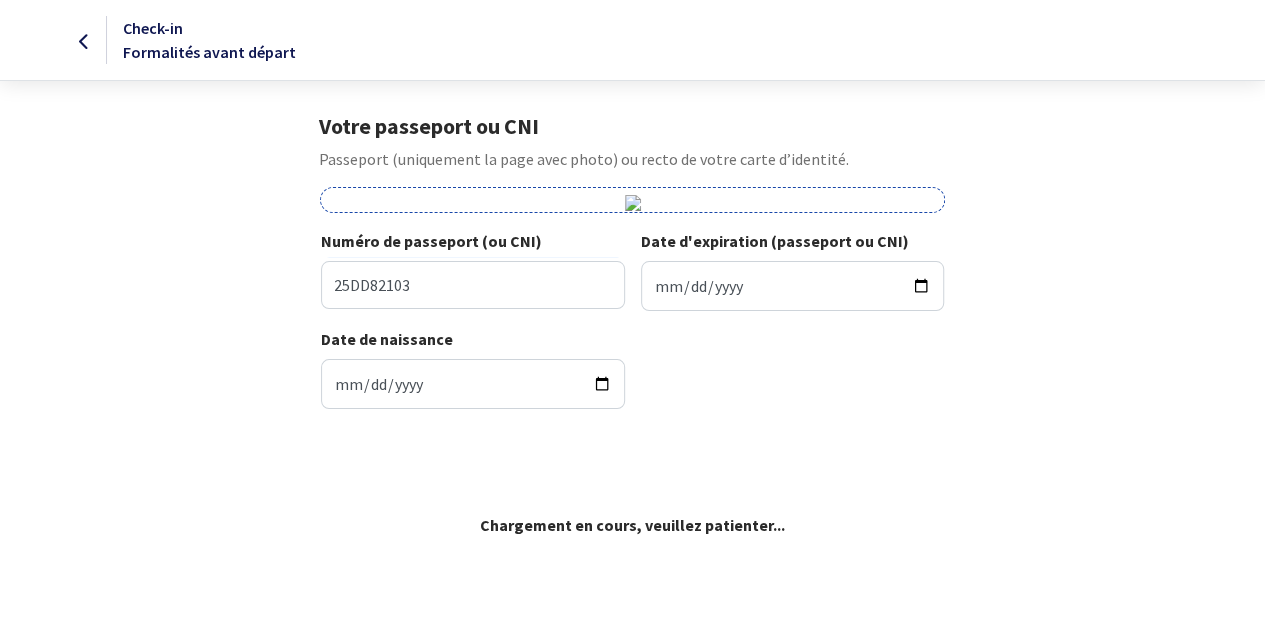 scroll, scrollTop: 380, scrollLeft: 0, axis: vertical 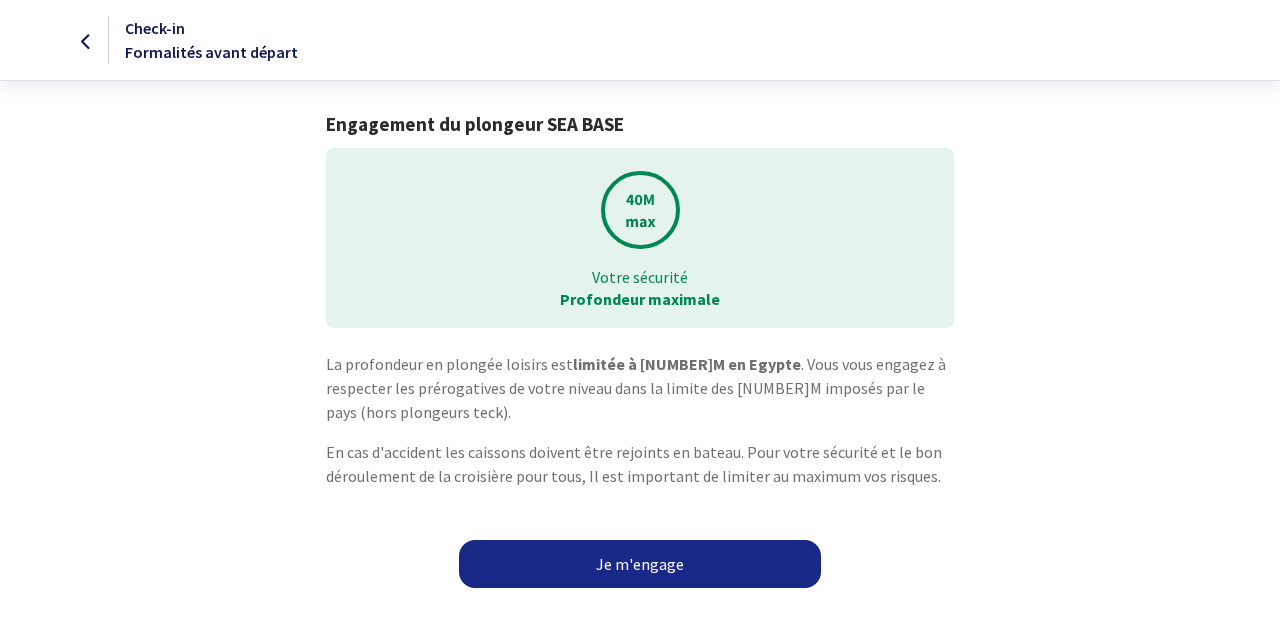 click on "Je m'engage" at bounding box center (640, 564) 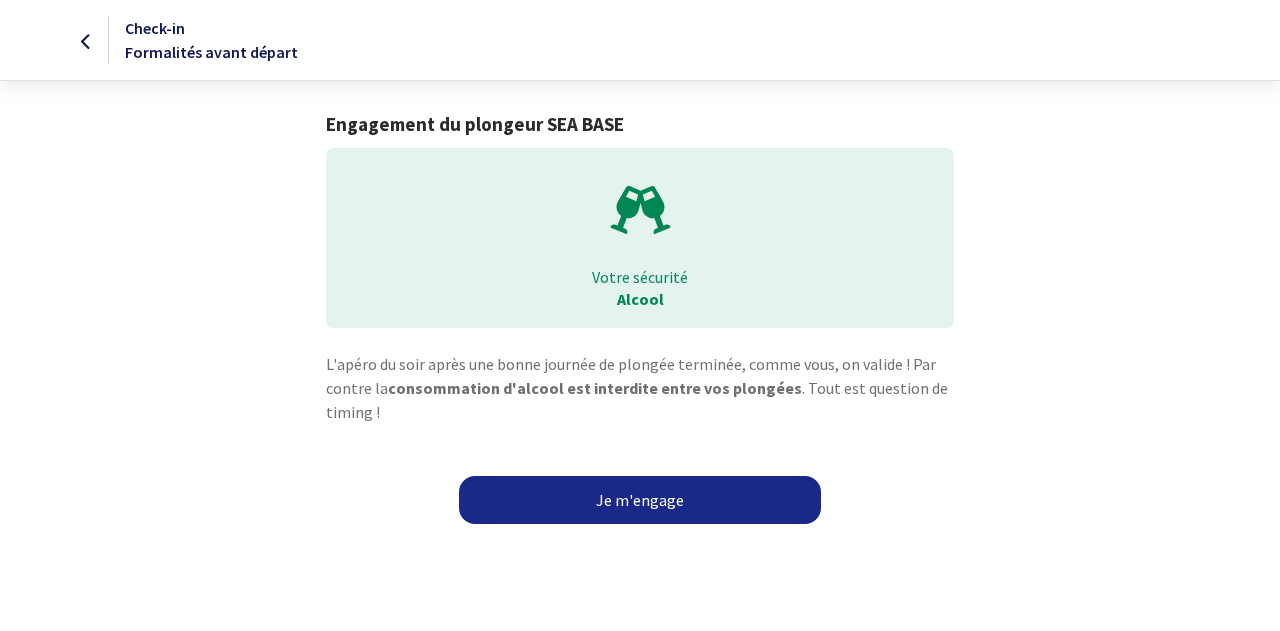 scroll, scrollTop: 0, scrollLeft: 0, axis: both 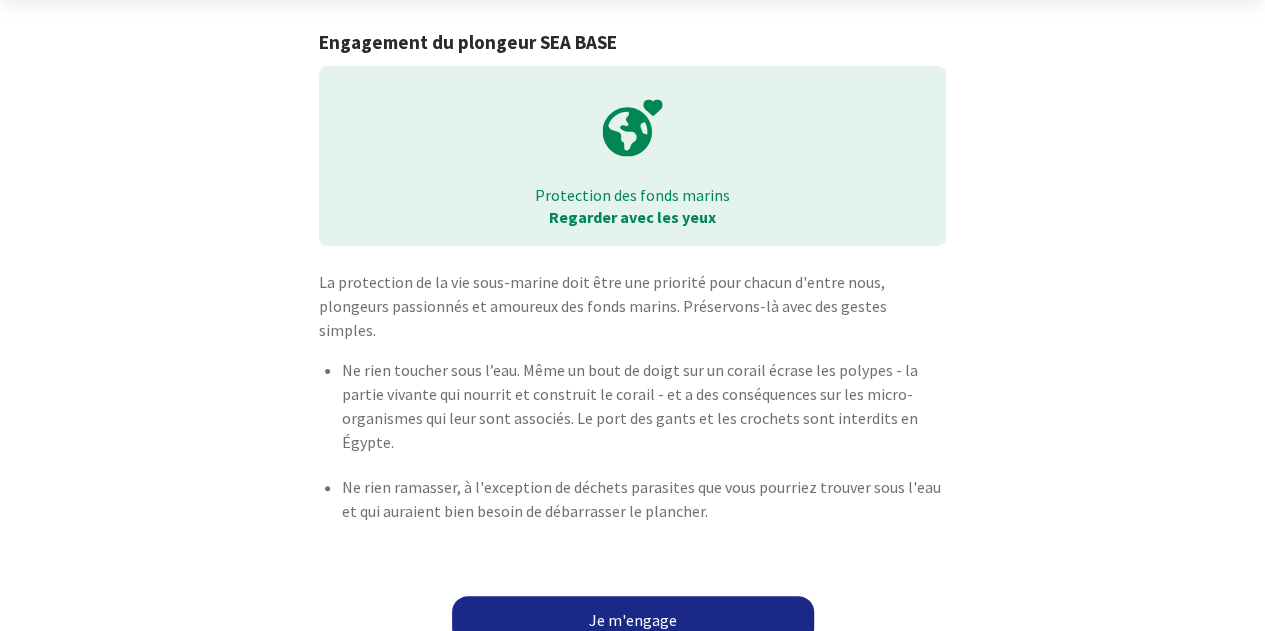 click on "Je m'engage" at bounding box center (633, 620) 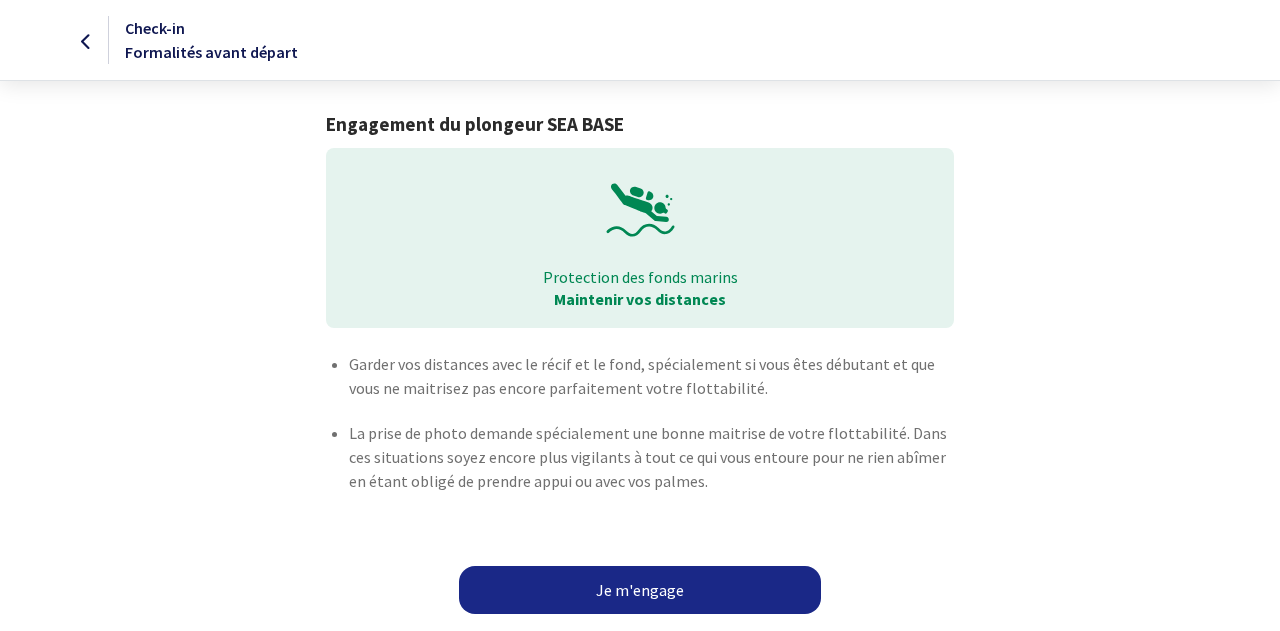 scroll, scrollTop: 0, scrollLeft: 0, axis: both 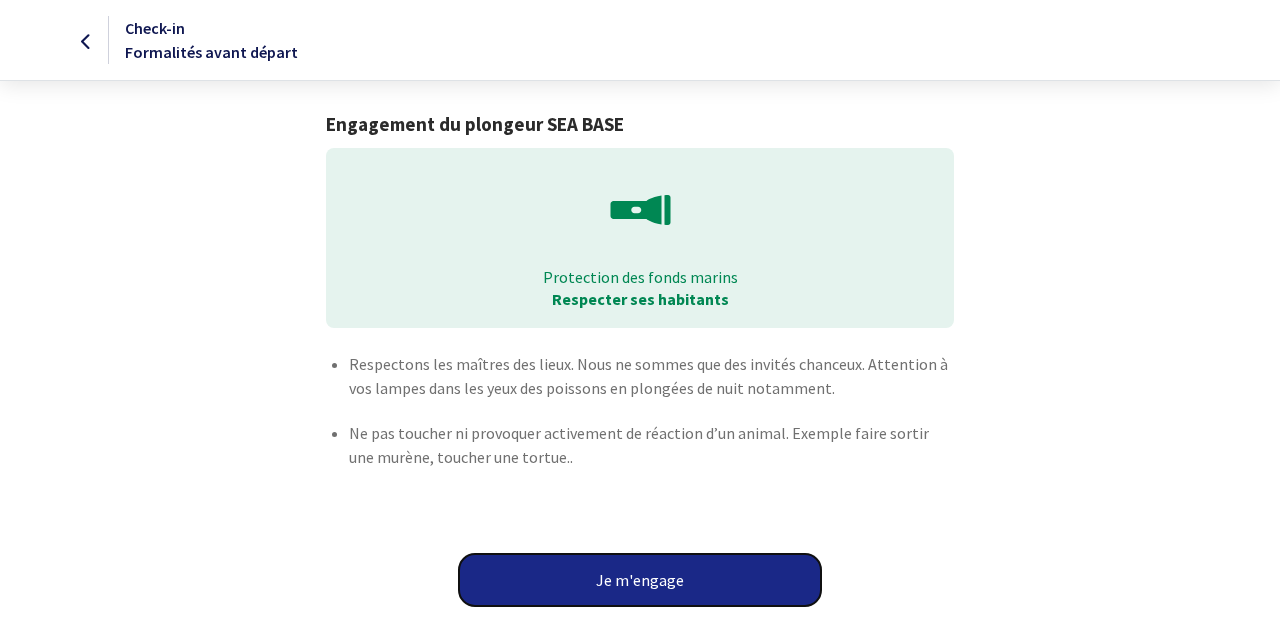 click on "Je m'engage" at bounding box center [640, 580] 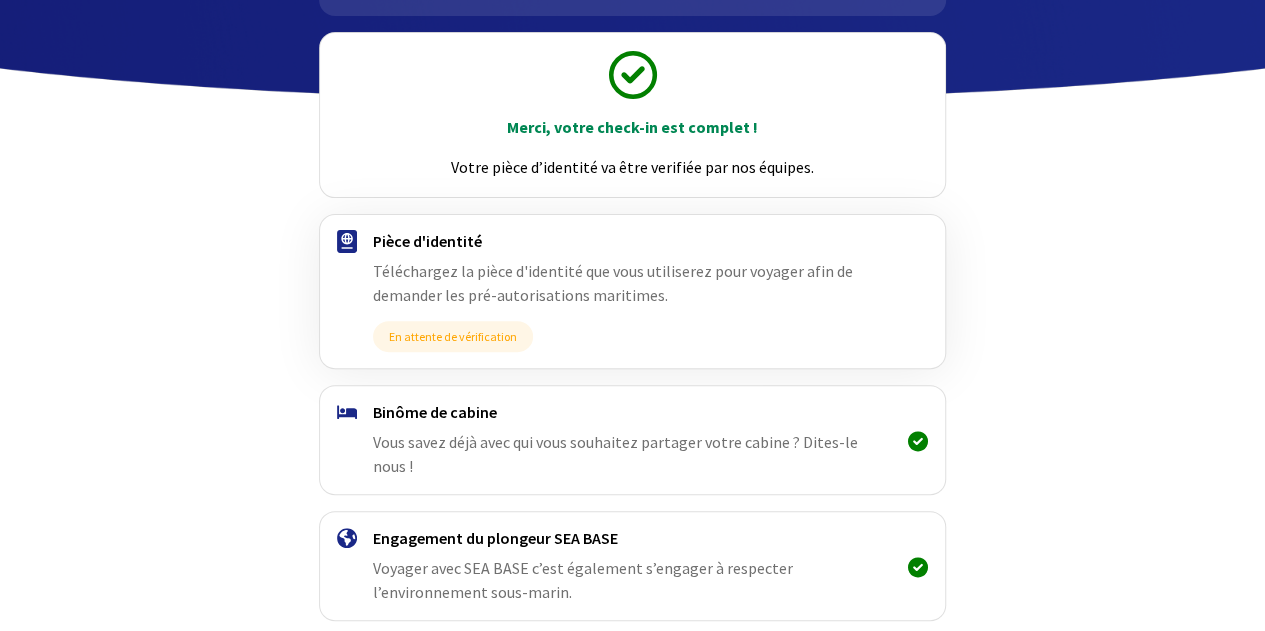 scroll, scrollTop: 274, scrollLeft: 0, axis: vertical 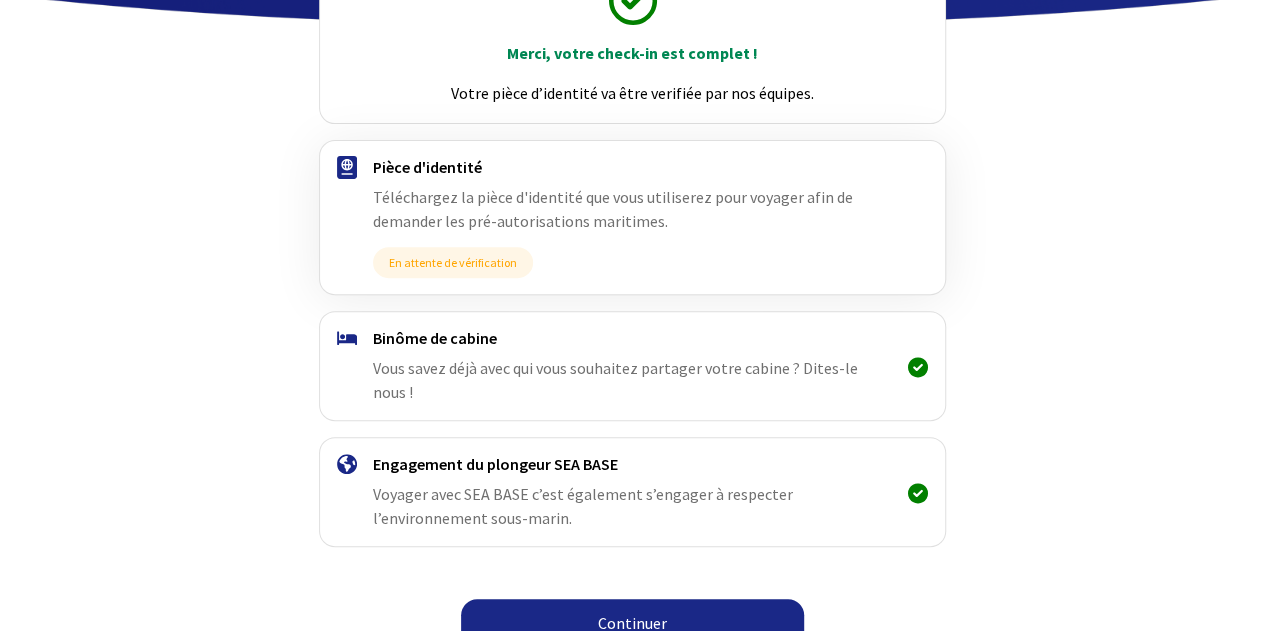 click on "Continuer" at bounding box center [632, 623] 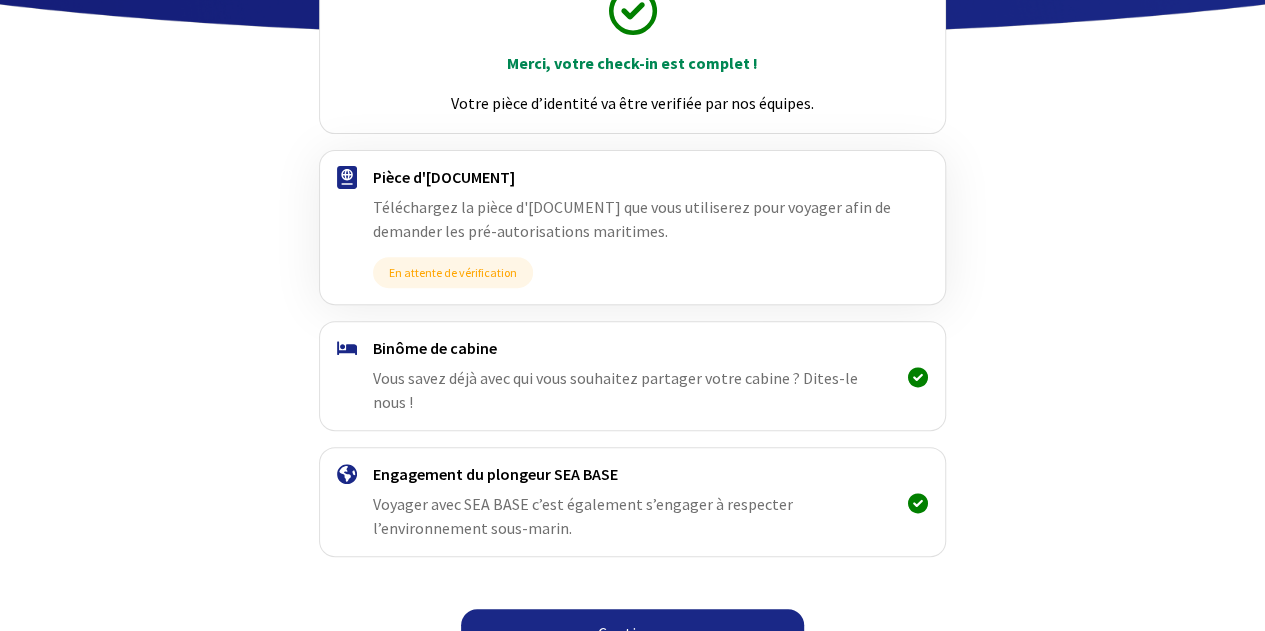 scroll, scrollTop: 274, scrollLeft: 0, axis: vertical 